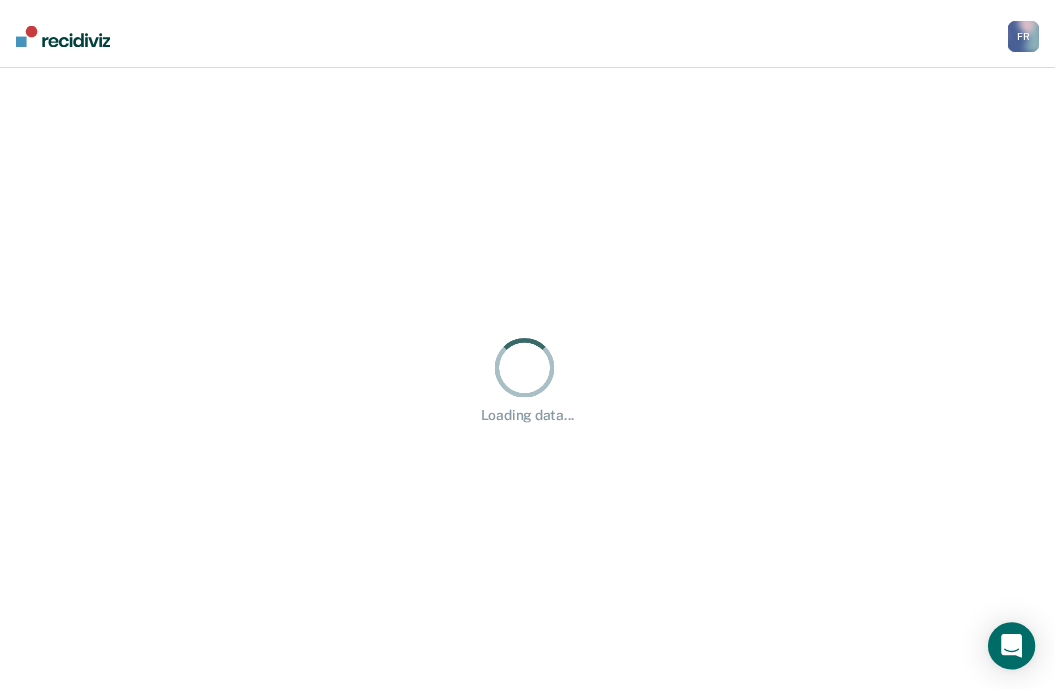 scroll, scrollTop: 0, scrollLeft: 0, axis: both 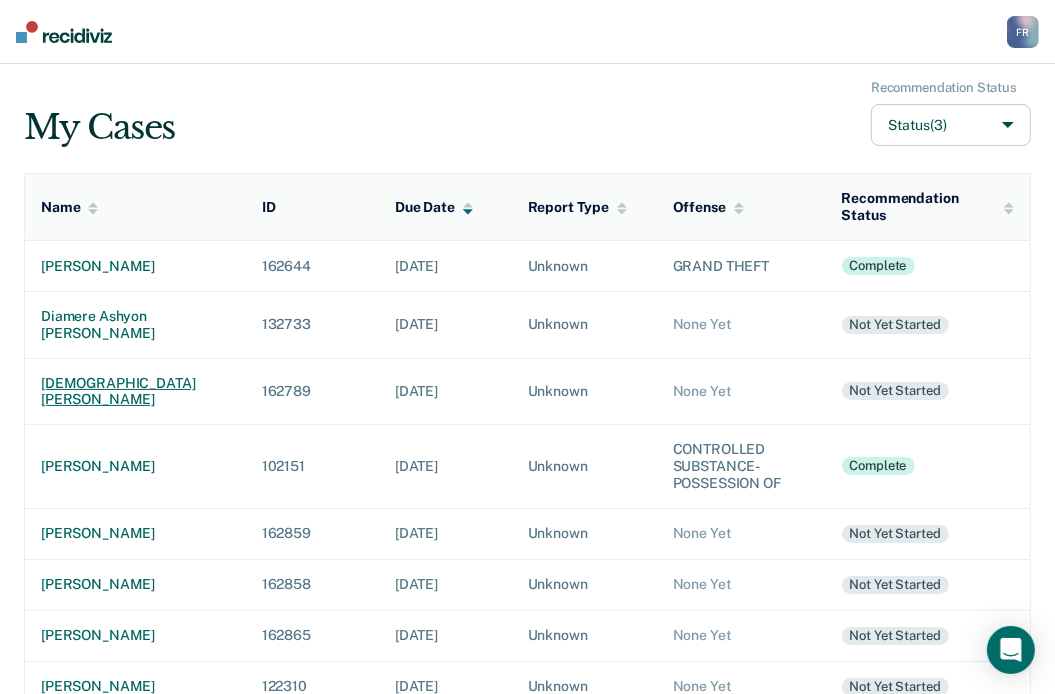 click on "[DEMOGRAPHIC_DATA][PERSON_NAME]" at bounding box center (135, 392) 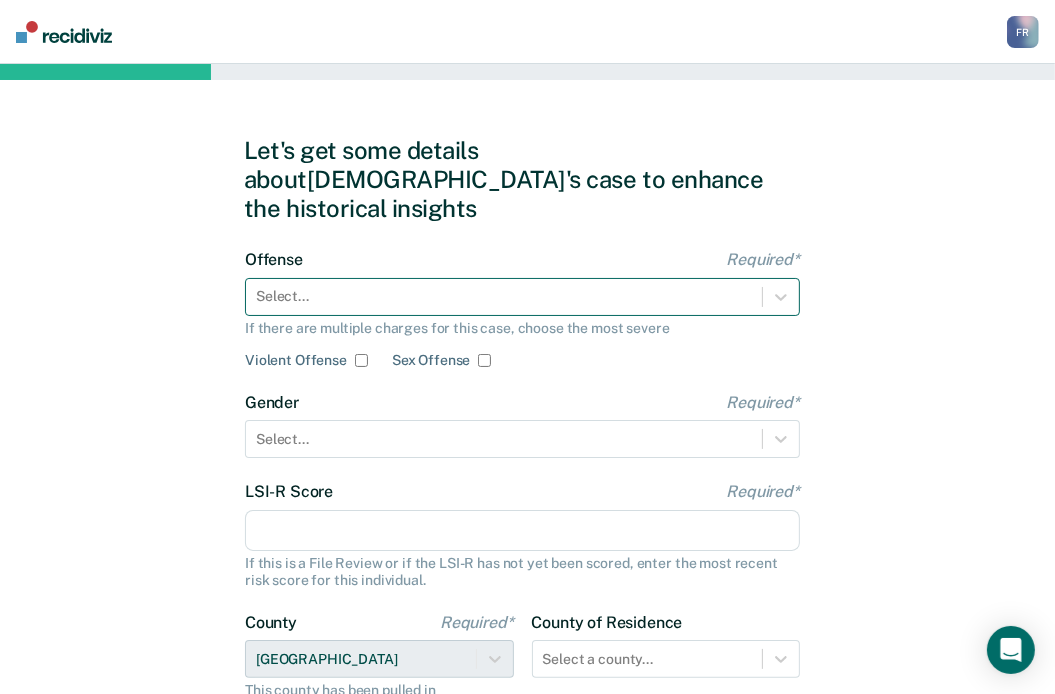 click at bounding box center [504, 296] 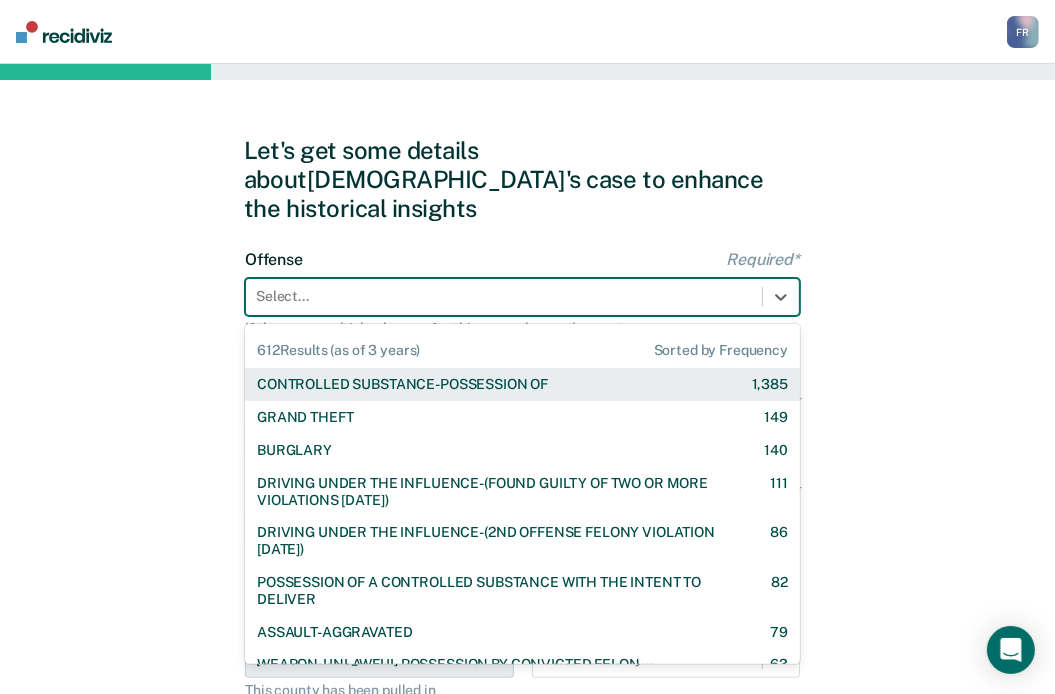 click on "CONTROLLED SUBSTANCE-POSSESSION OF" at bounding box center [402, 384] 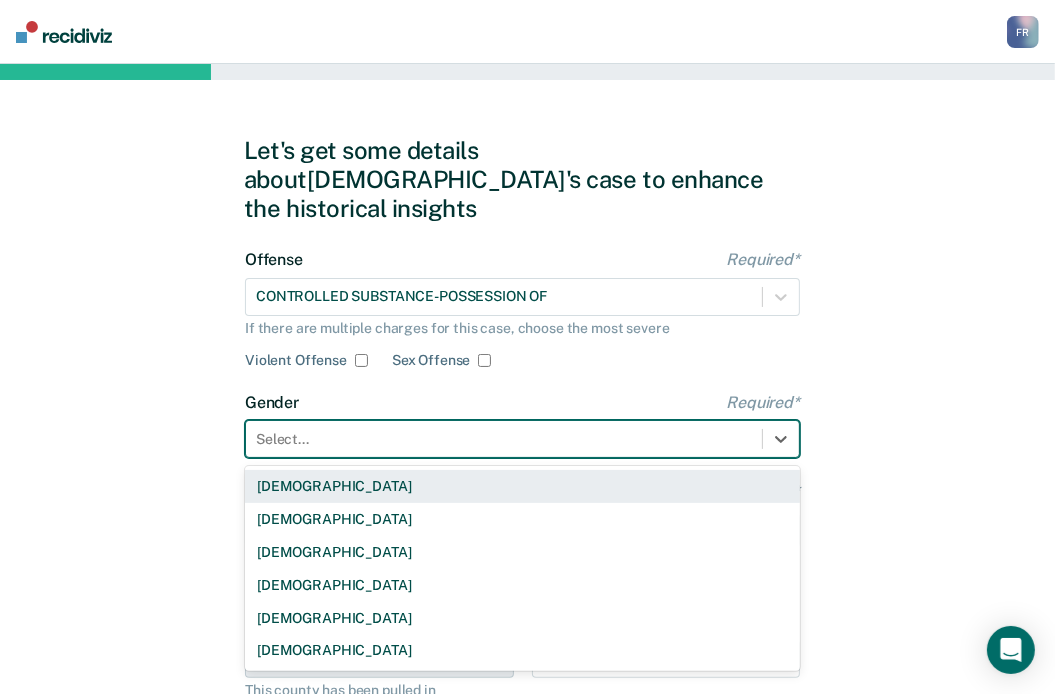 click at bounding box center [504, 439] 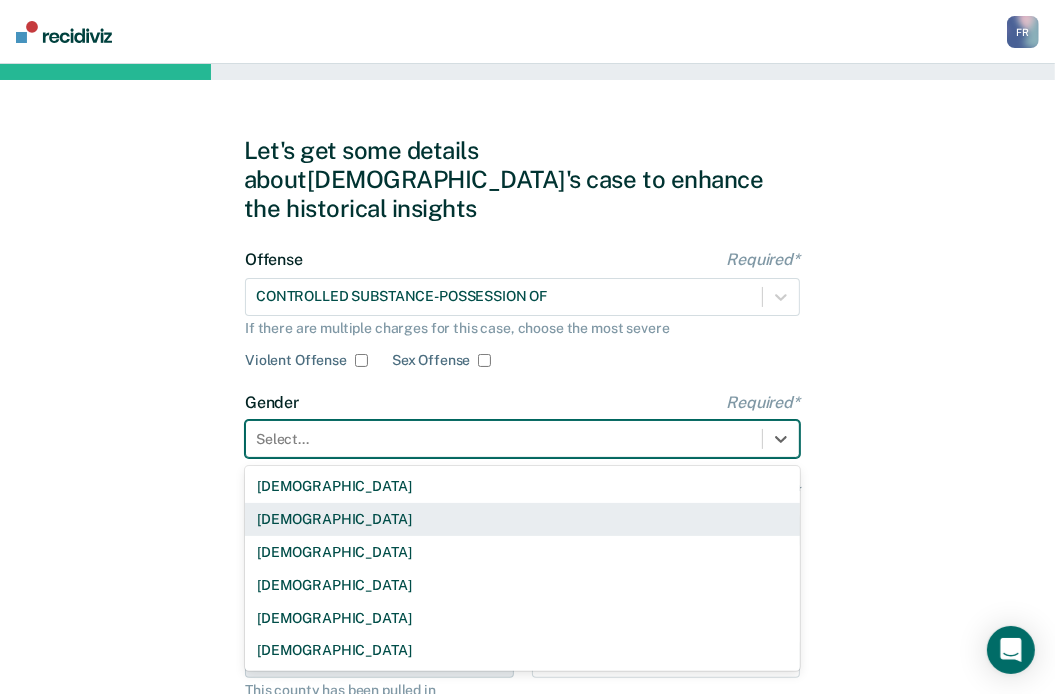 click on "[DEMOGRAPHIC_DATA]" at bounding box center [522, 519] 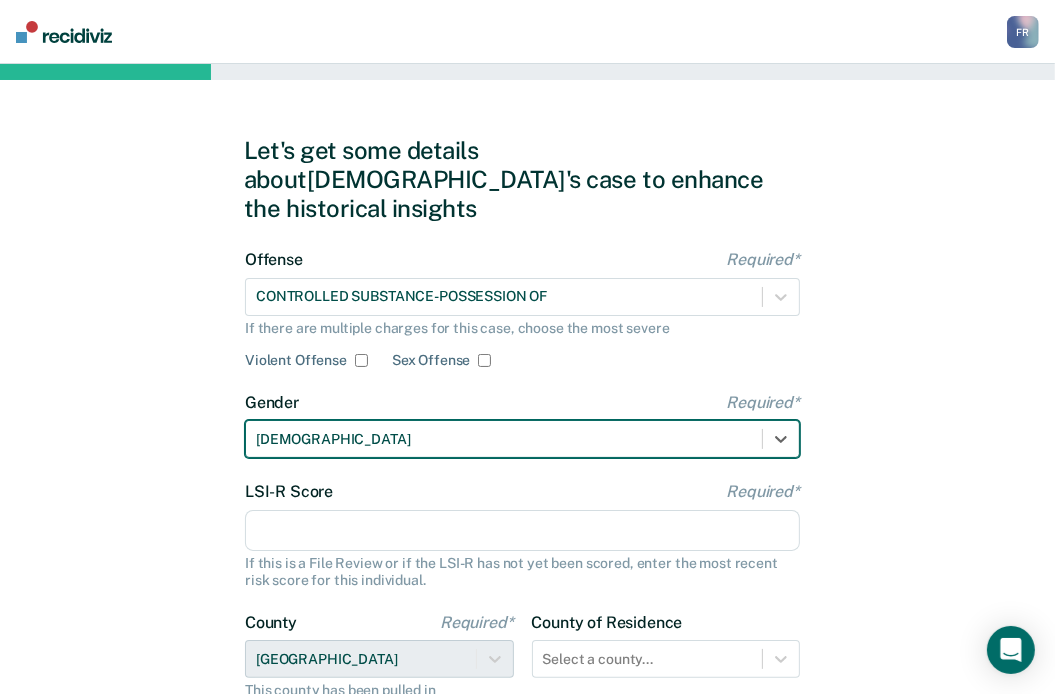click on "LSI-R Score  Required*" at bounding box center [522, 531] 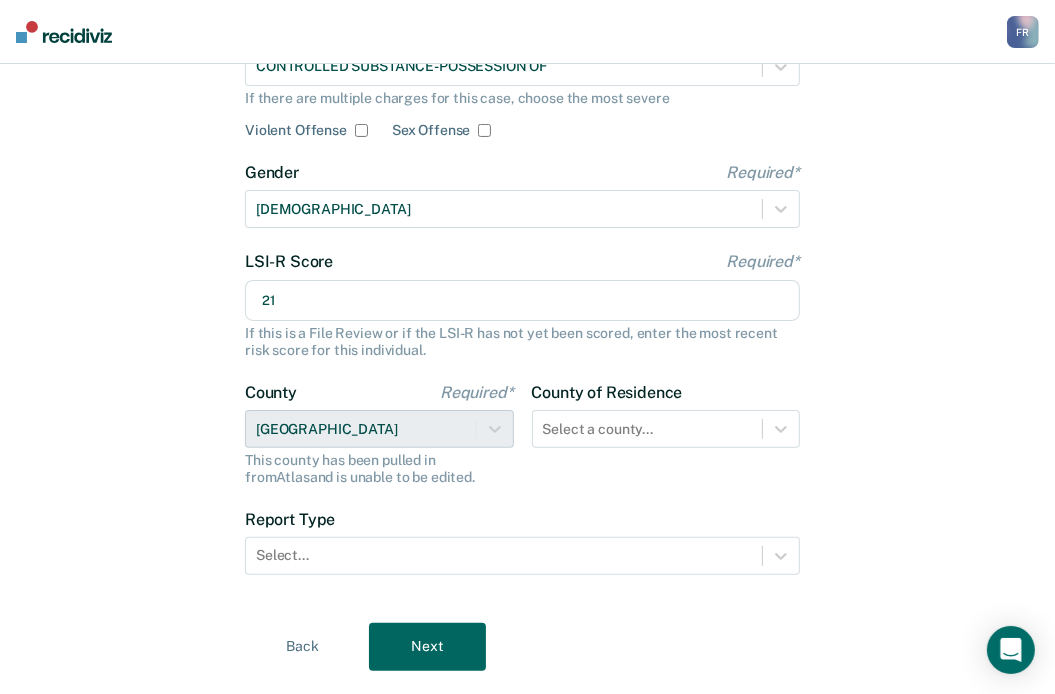 scroll, scrollTop: 249, scrollLeft: 0, axis: vertical 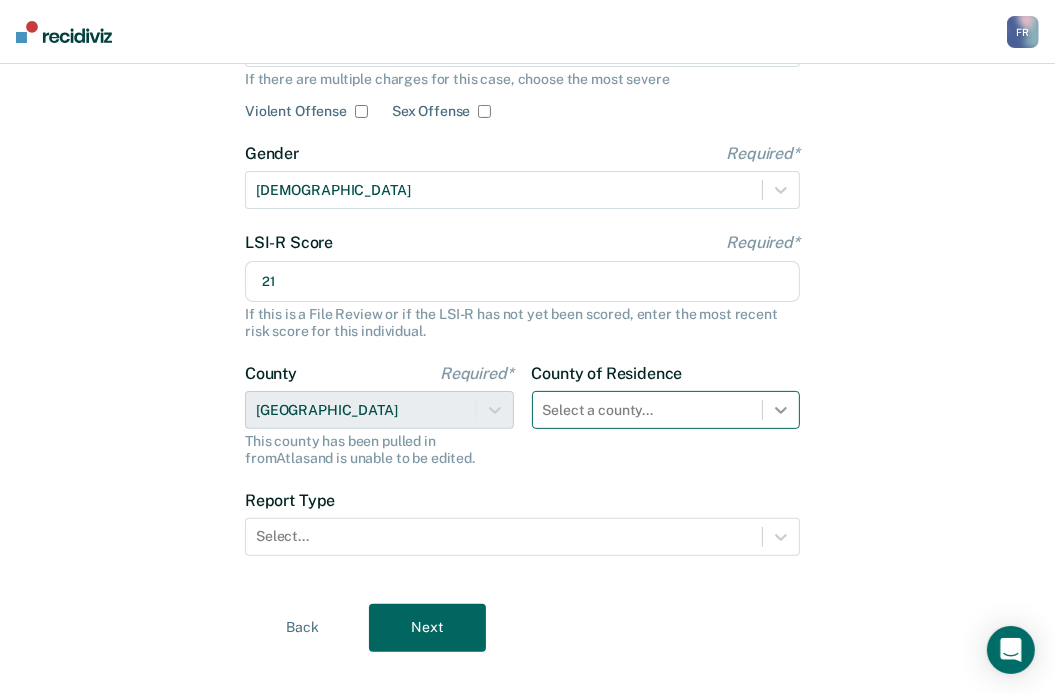 type on "21" 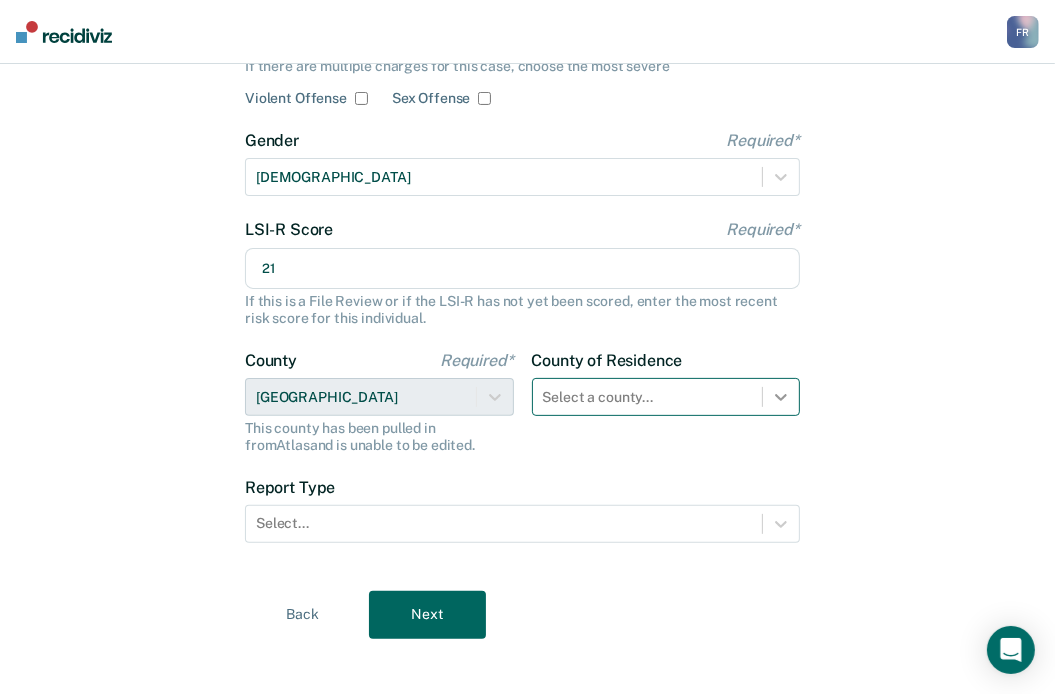 click on "County of Residence  Select a county..." at bounding box center [666, 402] 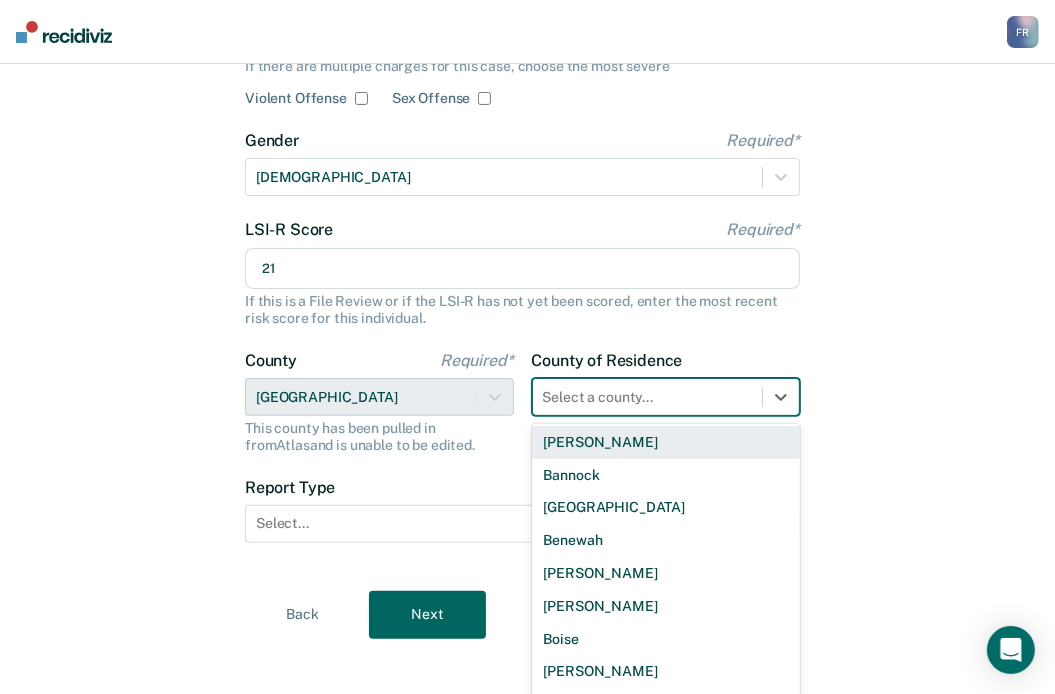 scroll, scrollTop: 0, scrollLeft: 0, axis: both 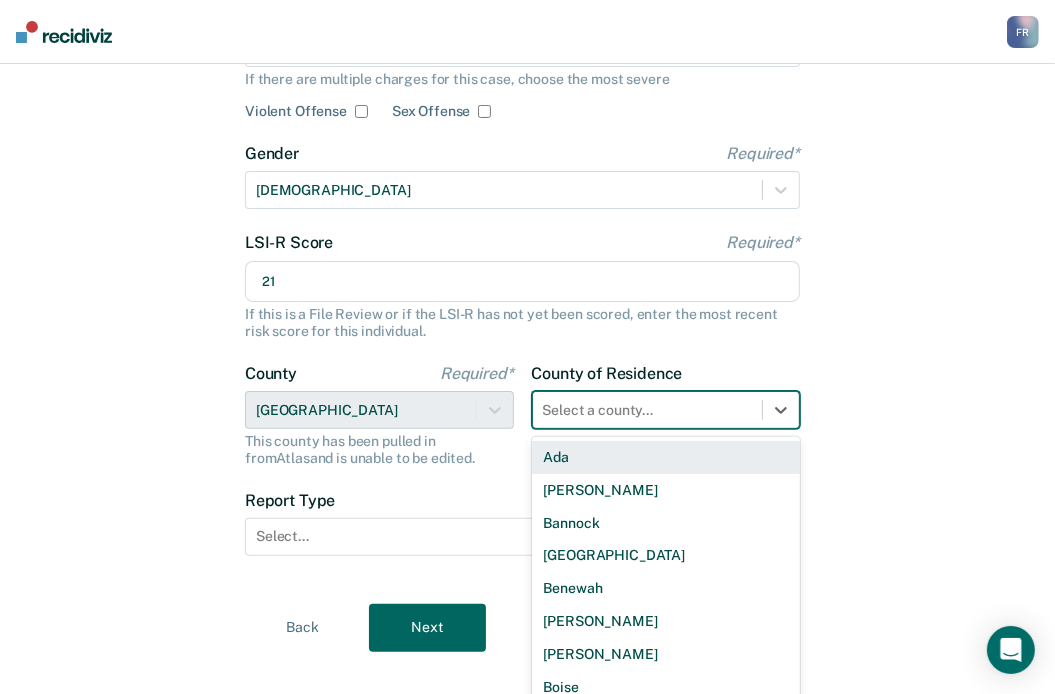click on "Offense  Required* CONTROLLED SUBSTANCE-POSSESSION OF If there are multiple charges for this case, choose the most severe Violent Offense Sex Offense Gender  Required* [DEMOGRAPHIC_DATA] LSI-R Score  Required* 21 If this is a File Review or if the LSI-R has not yet been scored, enter the most recent risk score for this individual. County  Required* [GEOGRAPHIC_DATA] This county has been pulled in from  [GEOGRAPHIC_DATA]  and is unable to be edited. County of Residence  44 results available. Use Up and Down to choose options, press Enter to select the currently focused option, press Escape to exit the menu, press Tab to select the option and exit the menu. Select a county... [PERSON_NAME] Bannock [GEOGRAPHIC_DATA] [GEOGRAPHIC_DATA] [GEOGRAPHIC_DATA][PERSON_NAME][GEOGRAPHIC_DATA] [GEOGRAPHIC_DATA] [GEOGRAPHIC_DATA] [GEOGRAPHIC_DATA] [GEOGRAPHIC_DATA] [GEOGRAPHIC_DATA] [GEOGRAPHIC_DATA] [GEOGRAPHIC_DATA][PERSON_NAME][GEOGRAPHIC_DATA] [GEOGRAPHIC_DATA] [GEOGRAPHIC_DATA][PERSON_NAME][GEOGRAPHIC_DATA] [GEOGRAPHIC_DATA][PERSON_NAME][GEOGRAPHIC_DATA] Gem [PERSON_NAME] [US_STATE] [GEOGRAPHIC_DATA][PERSON_NAME][GEOGRAPHIC_DATA][GEOGRAPHIC_DATA] [GEOGRAPHIC_DATA][PERSON_NAME][GEOGRAPHIC_DATA] [PERSON_NAME][GEOGRAPHIC_DATA] [GEOGRAPHIC_DATA] [GEOGRAPHIC_DATA] Nez Perce Oneida Owyhee [PERSON_NAME] Power [GEOGRAPHIC_DATA] [GEOGRAPHIC_DATA] [US_STATE] Report Type  Select..." at bounding box center [522, 290] 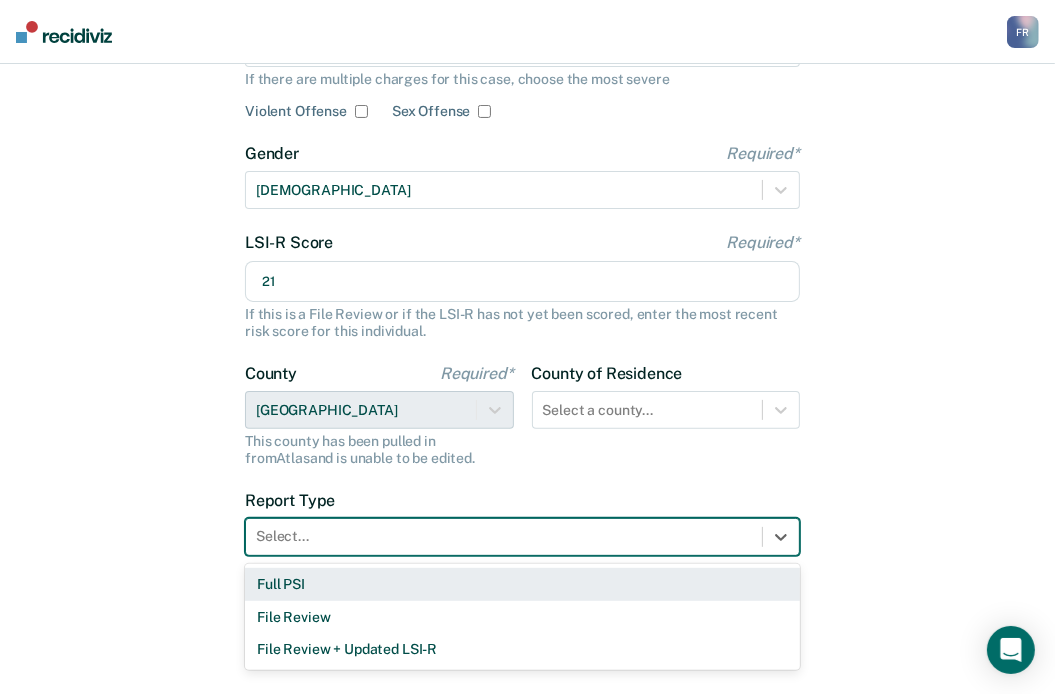 click at bounding box center (504, 536) 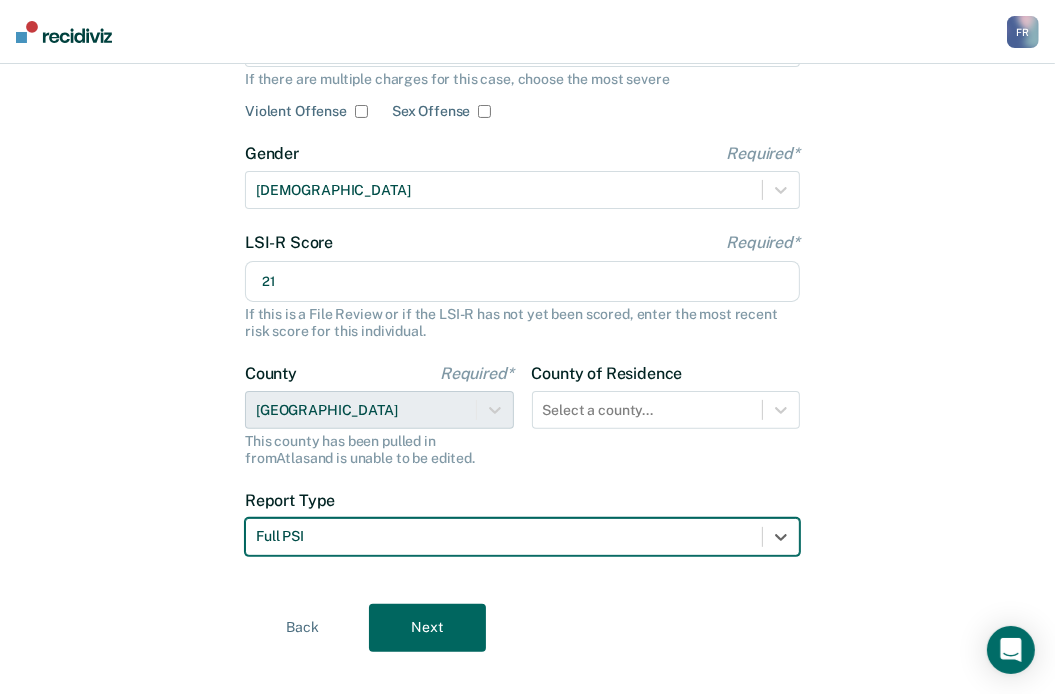 click on "Next" at bounding box center (427, 628) 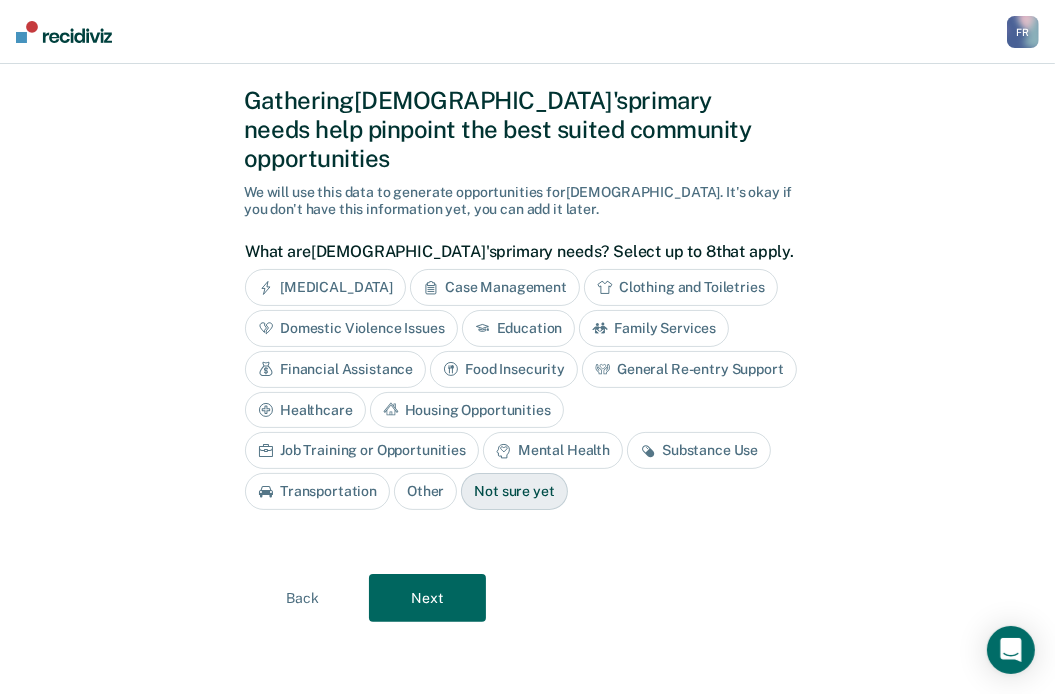 scroll, scrollTop: 18, scrollLeft: 0, axis: vertical 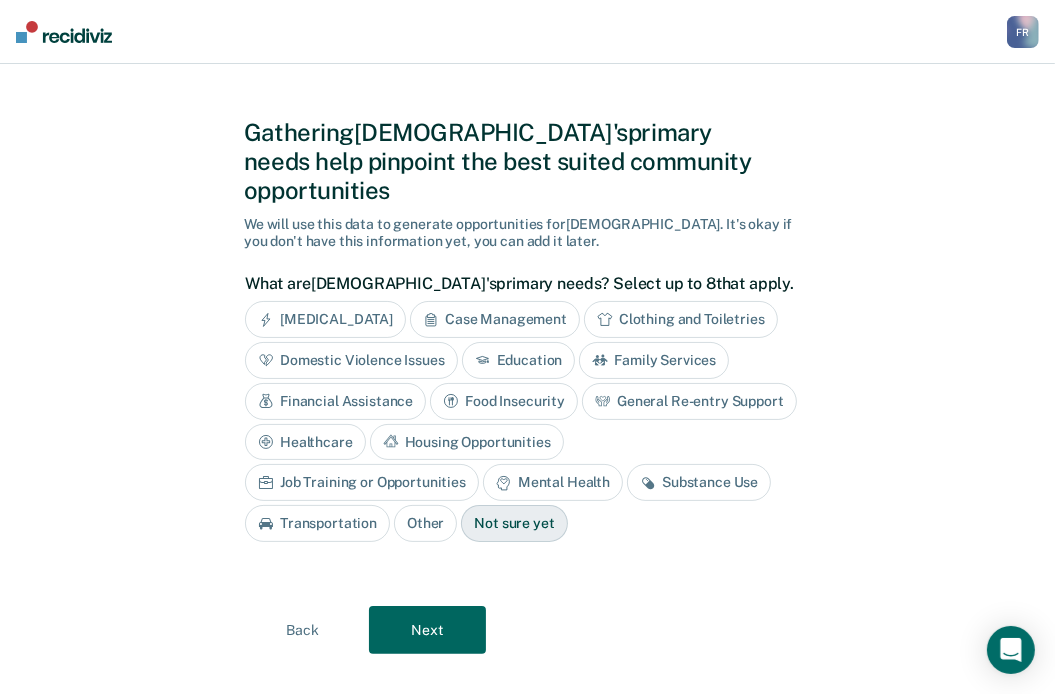 click on "Domestic Violence Issues" at bounding box center [351, 360] 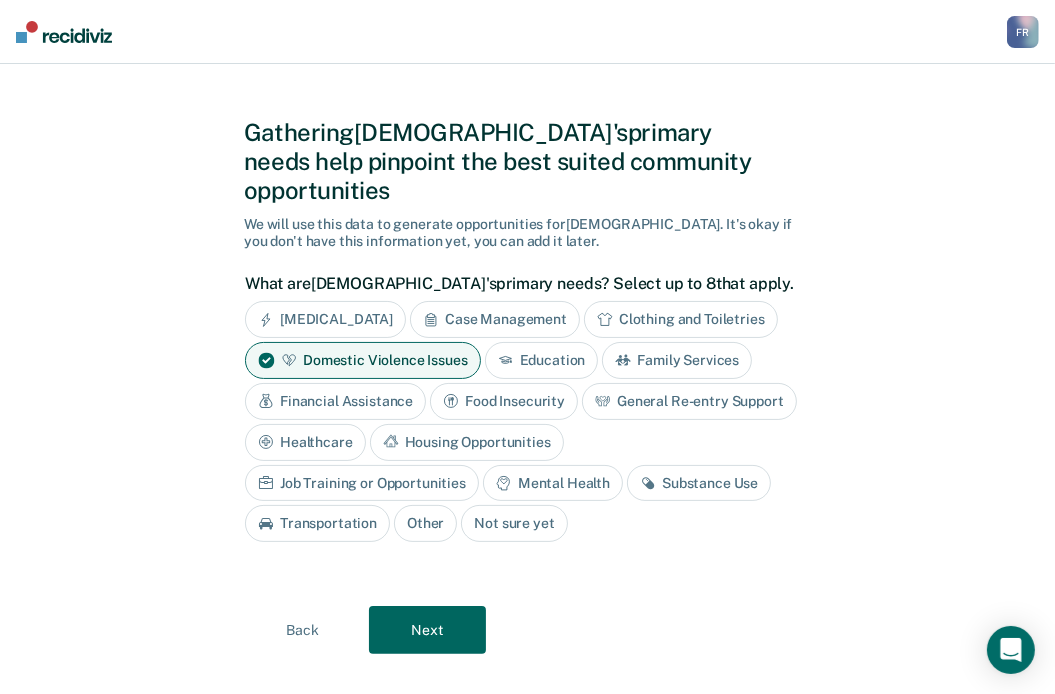 click on "Mental Health" at bounding box center (553, 483) 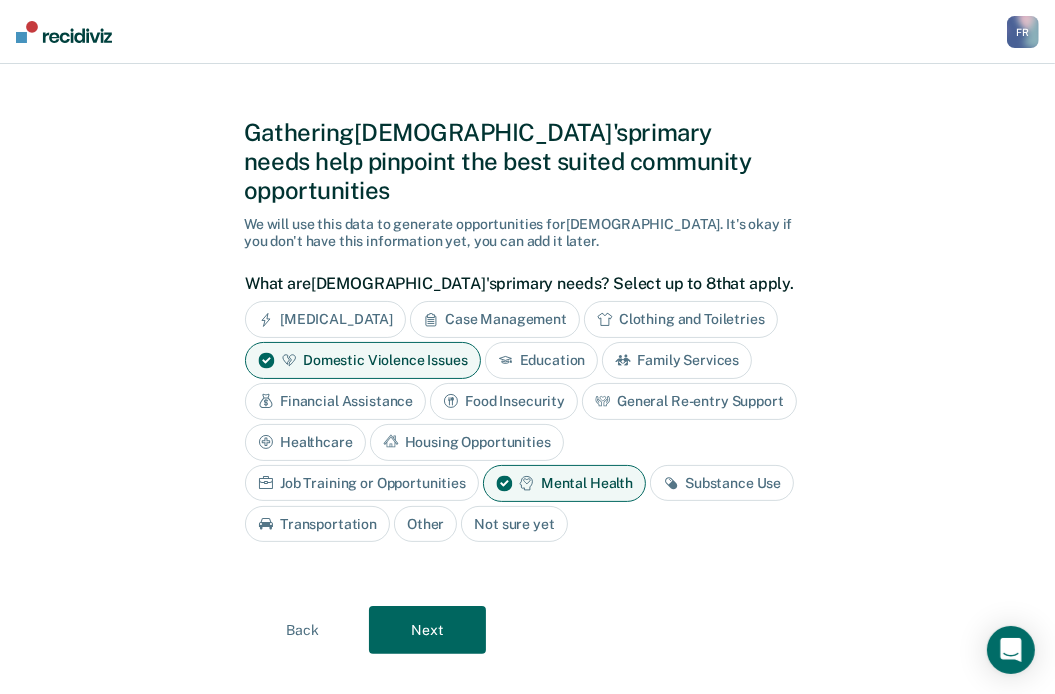 click on "Substance Use" at bounding box center [722, 483] 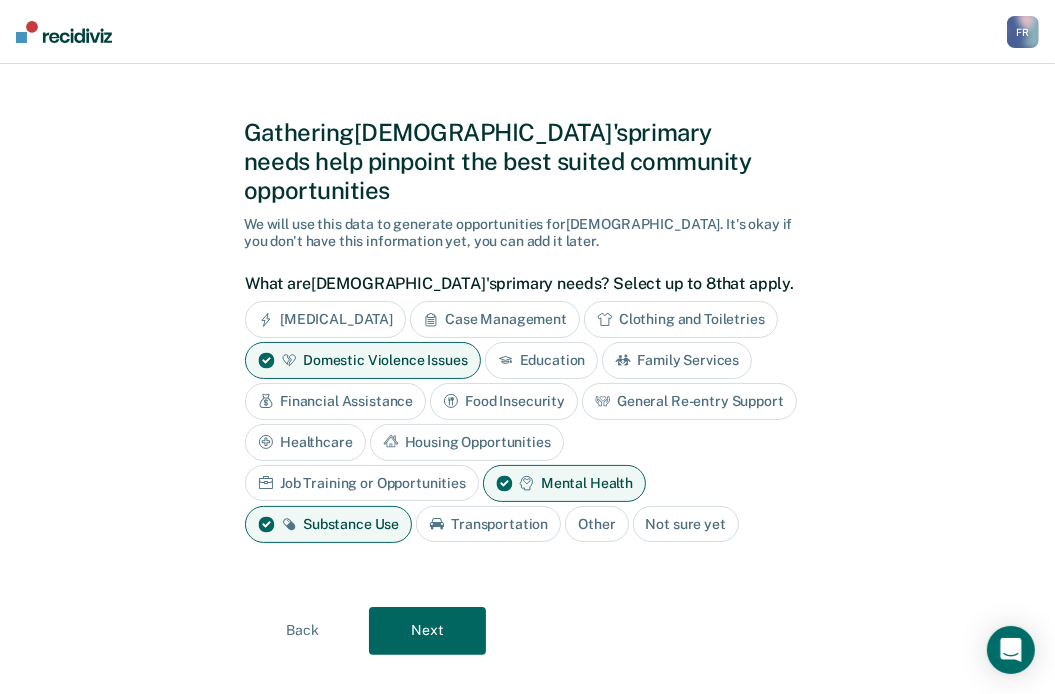 click on "Mental Health" at bounding box center [564, 483] 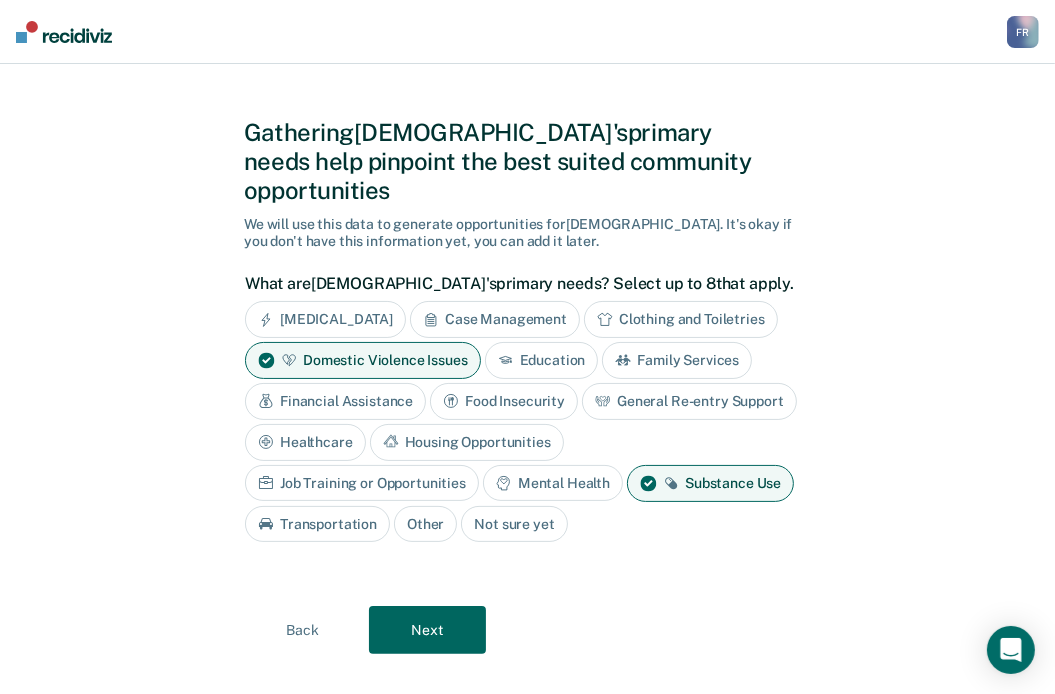 click on "Next" at bounding box center (427, 630) 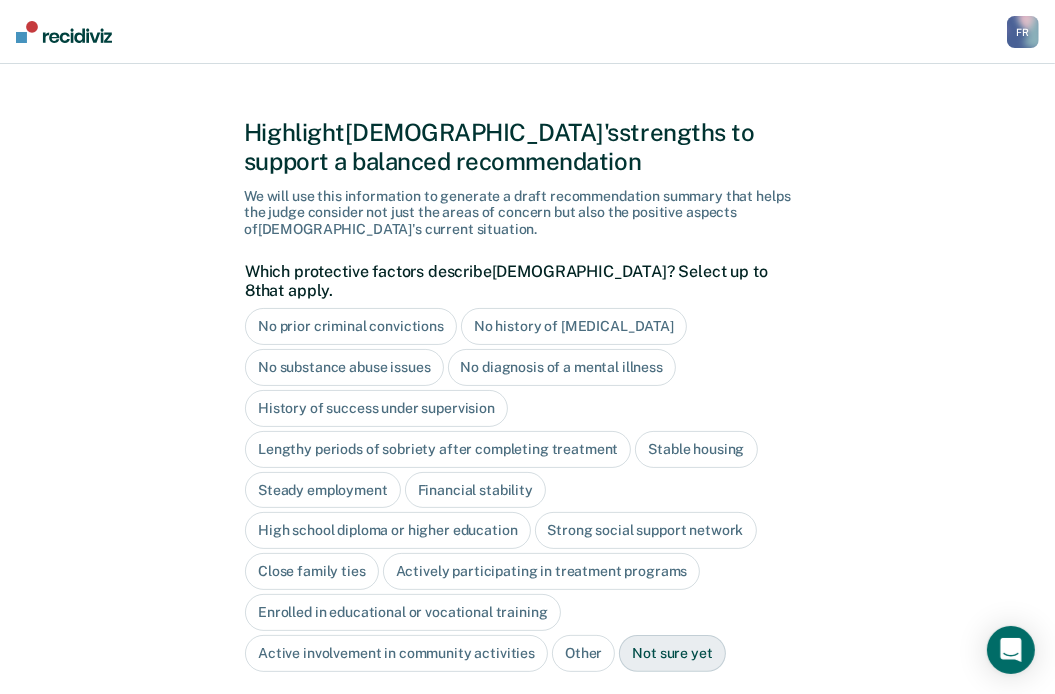 click on "No history of [MEDICAL_DATA]" at bounding box center [574, 326] 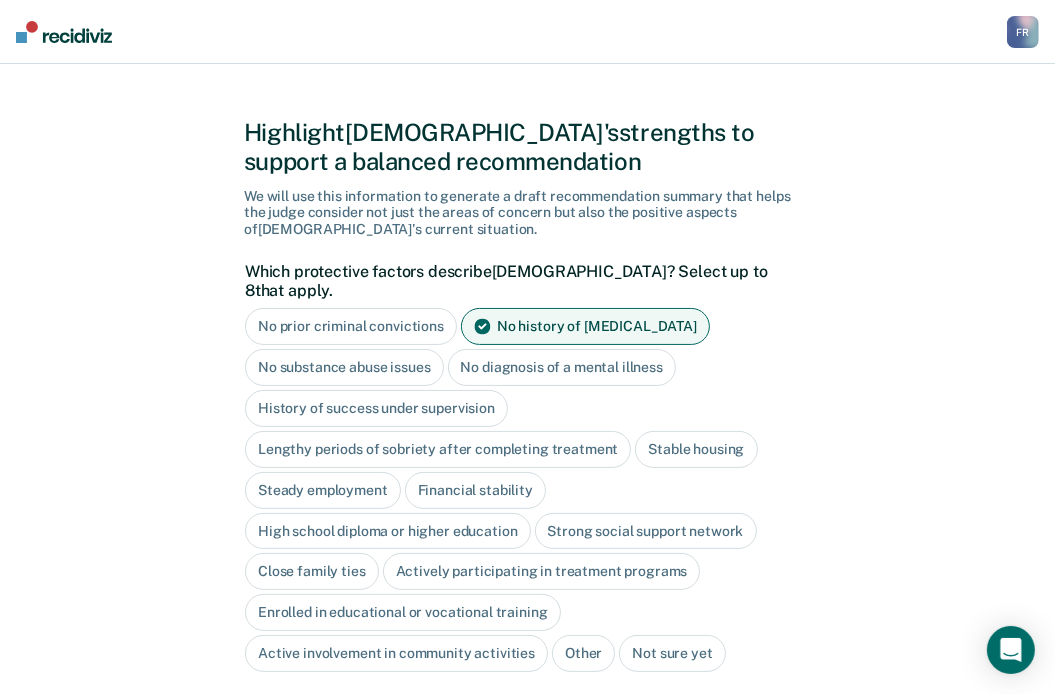 click on "No diagnosis of a mental illness" at bounding box center (562, 367) 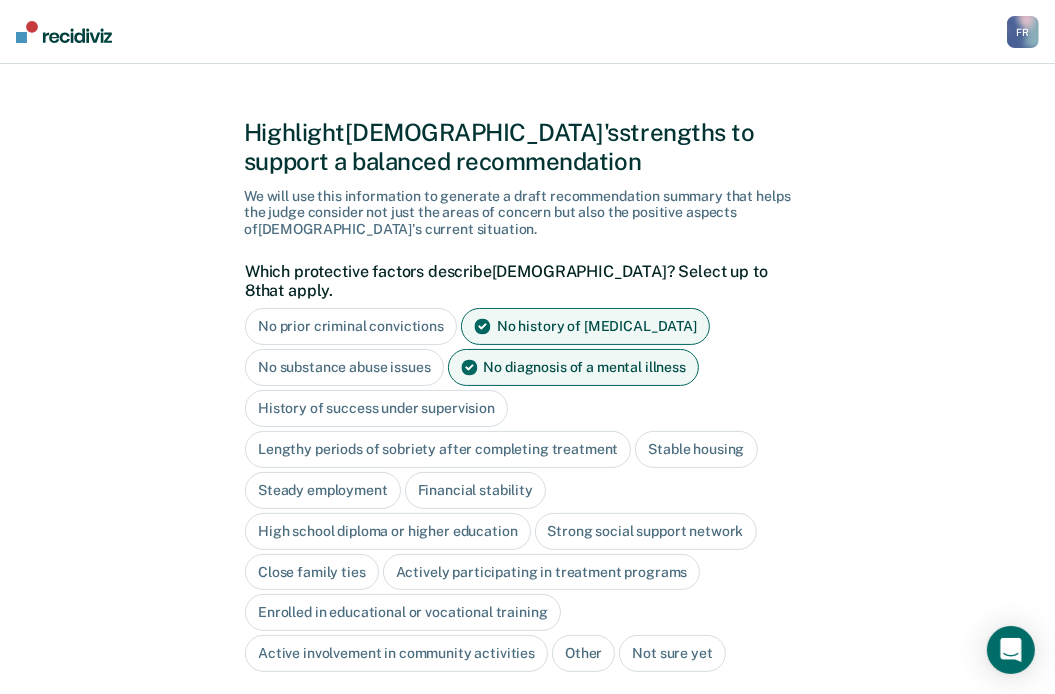 click on "History of success under supervision" at bounding box center (376, 408) 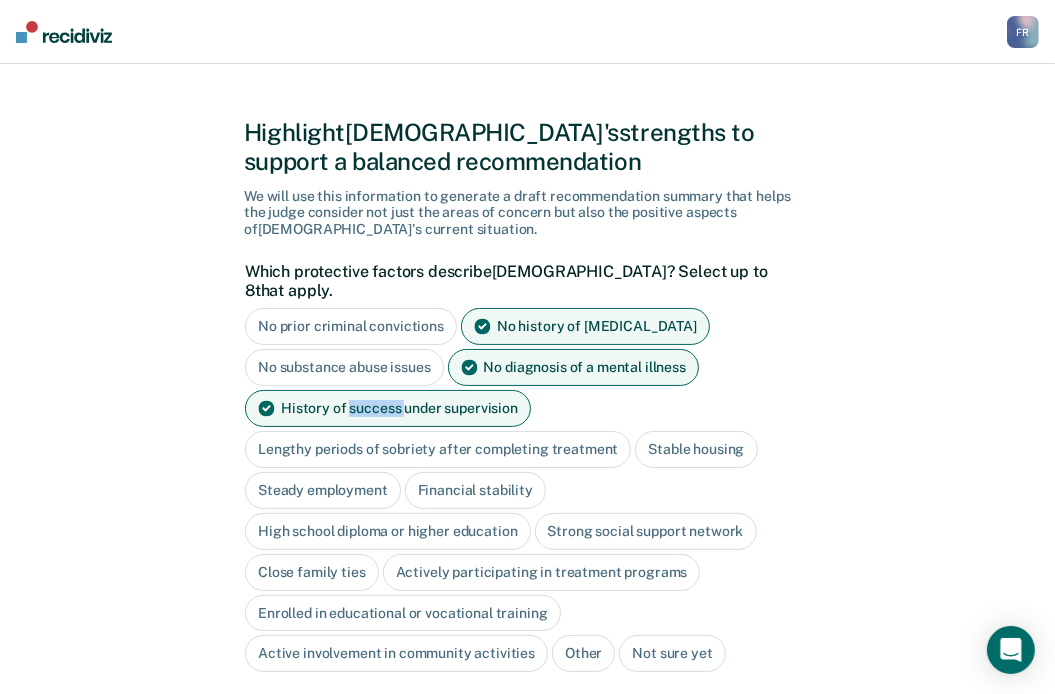 click on "History of success under supervision" at bounding box center (388, 408) 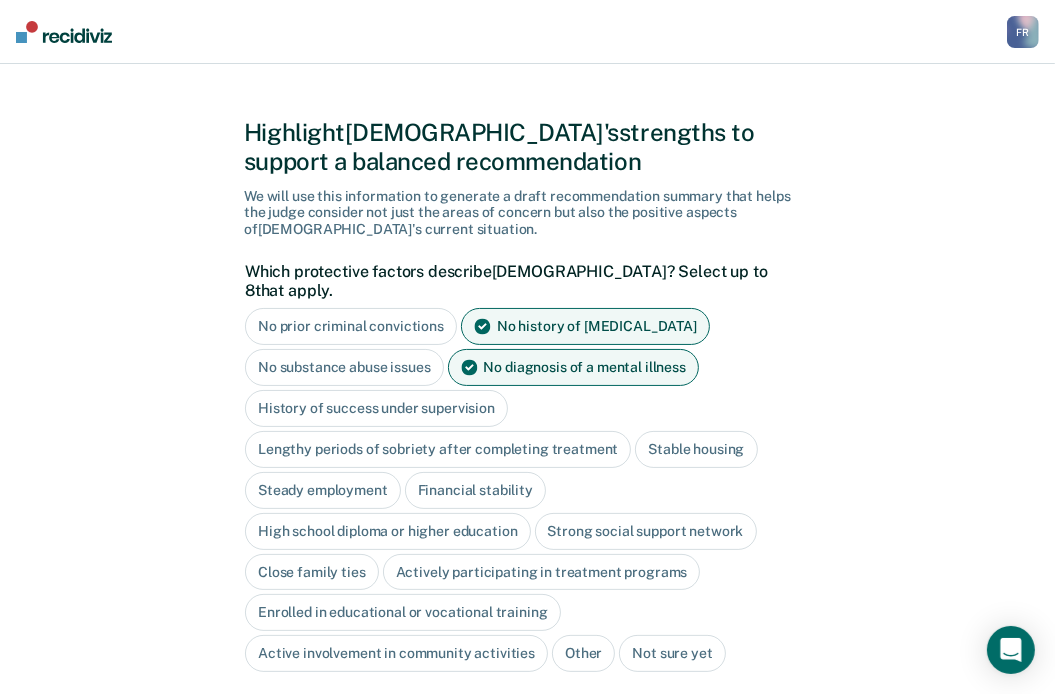 click on "Stable housing" at bounding box center [696, 449] 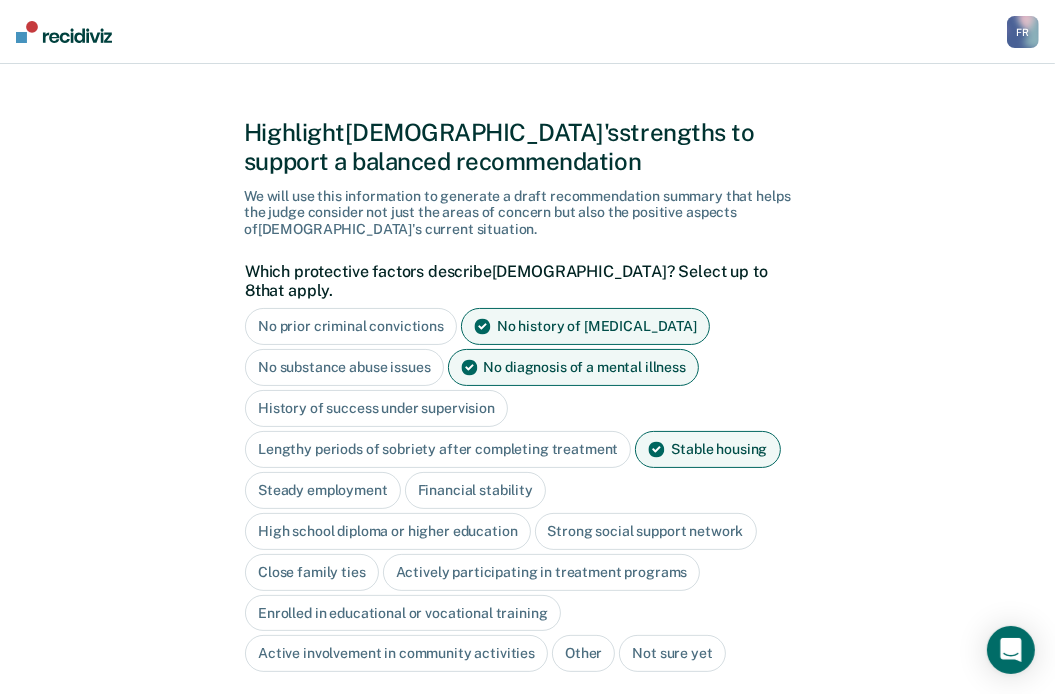 click on "Steady employment" at bounding box center [323, 490] 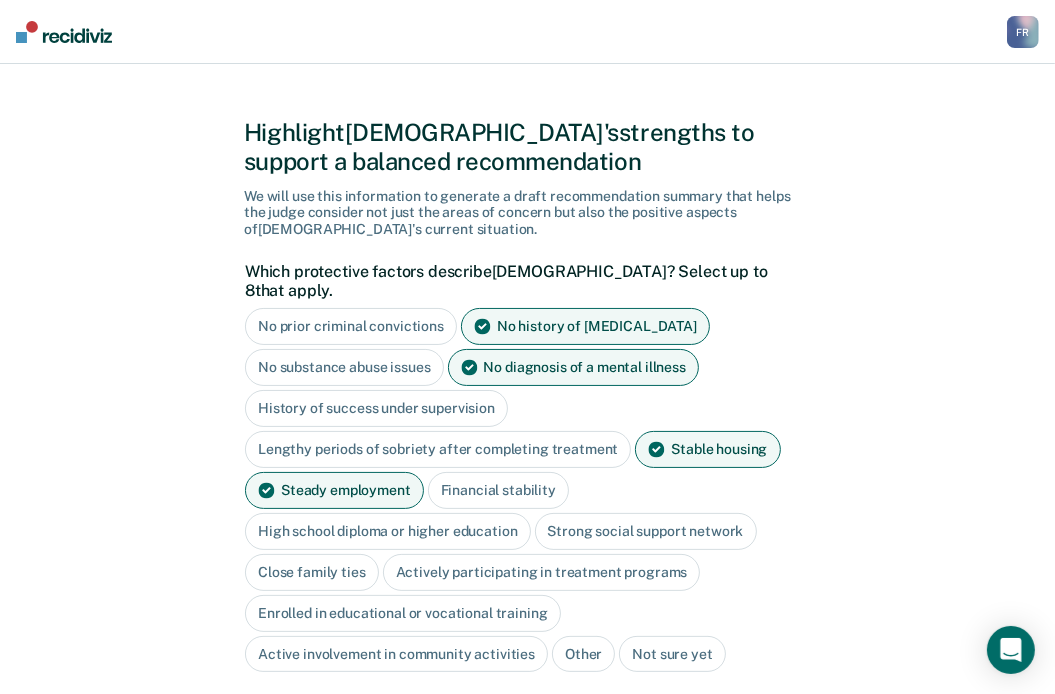 click on "Financial stability" at bounding box center [498, 490] 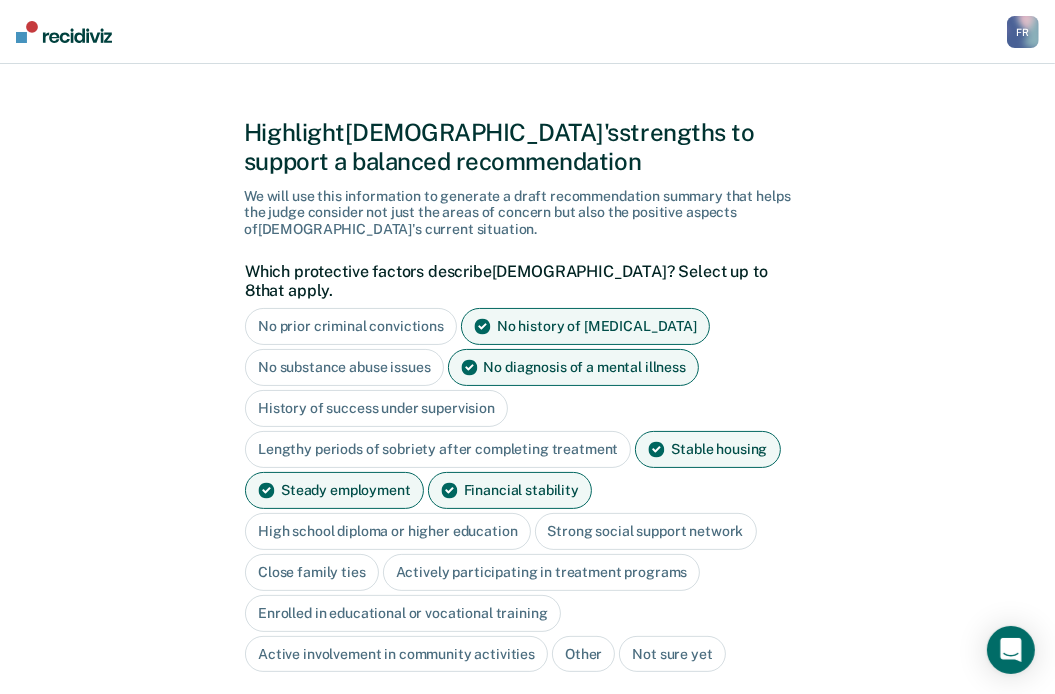 click on "Strong social support network" at bounding box center [646, 531] 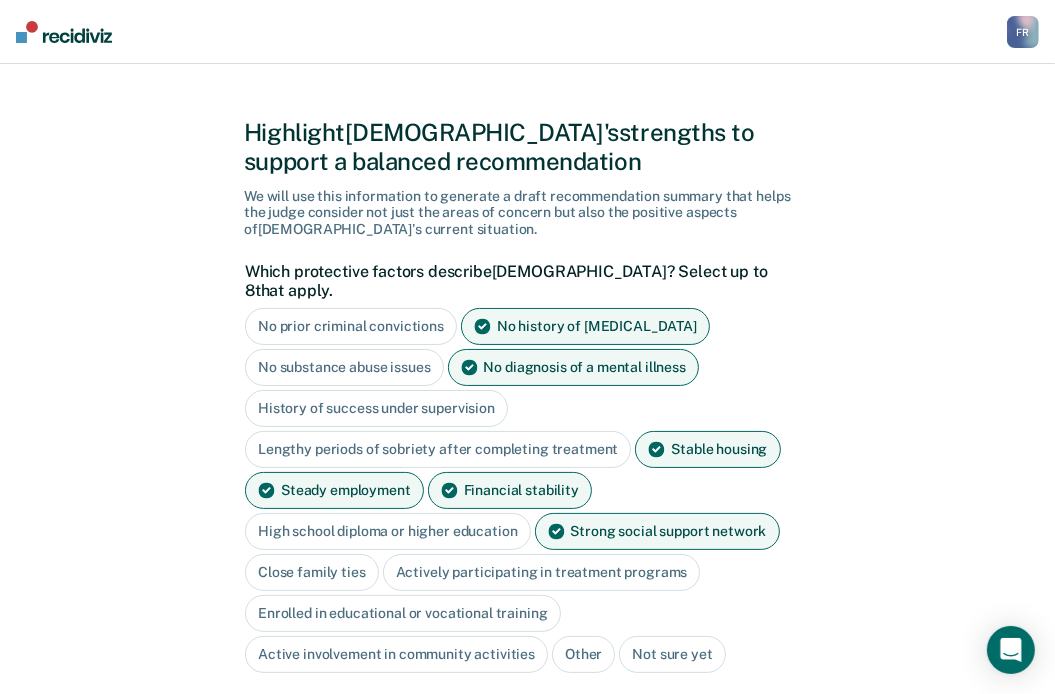 click on "Close family ties" at bounding box center [312, 572] 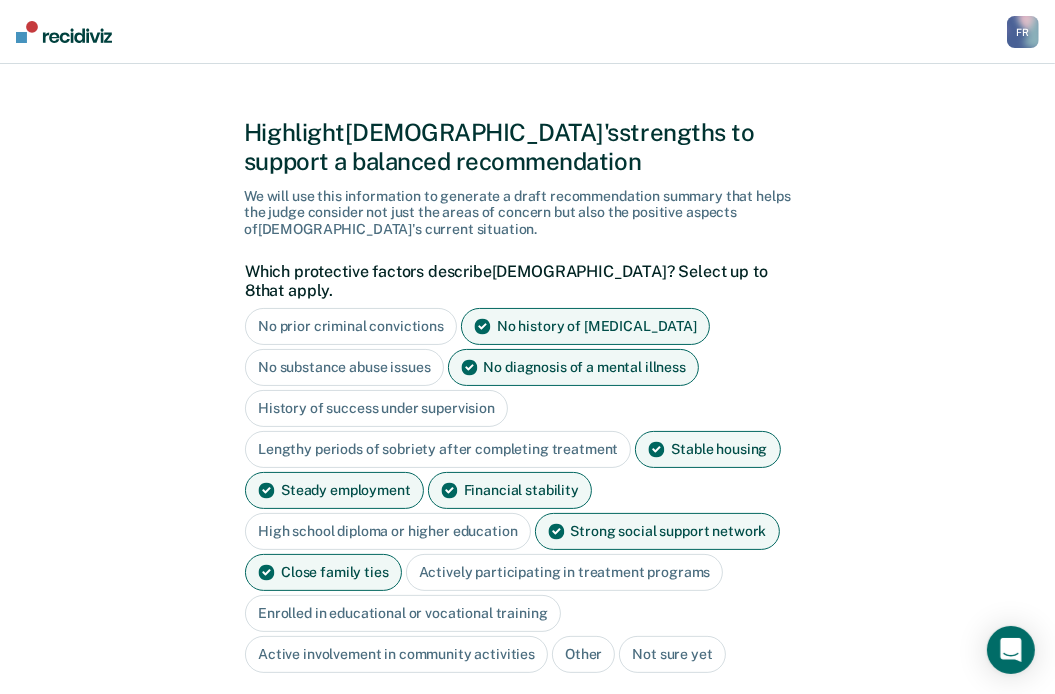 click on "Actively participating in treatment programs" at bounding box center [565, 572] 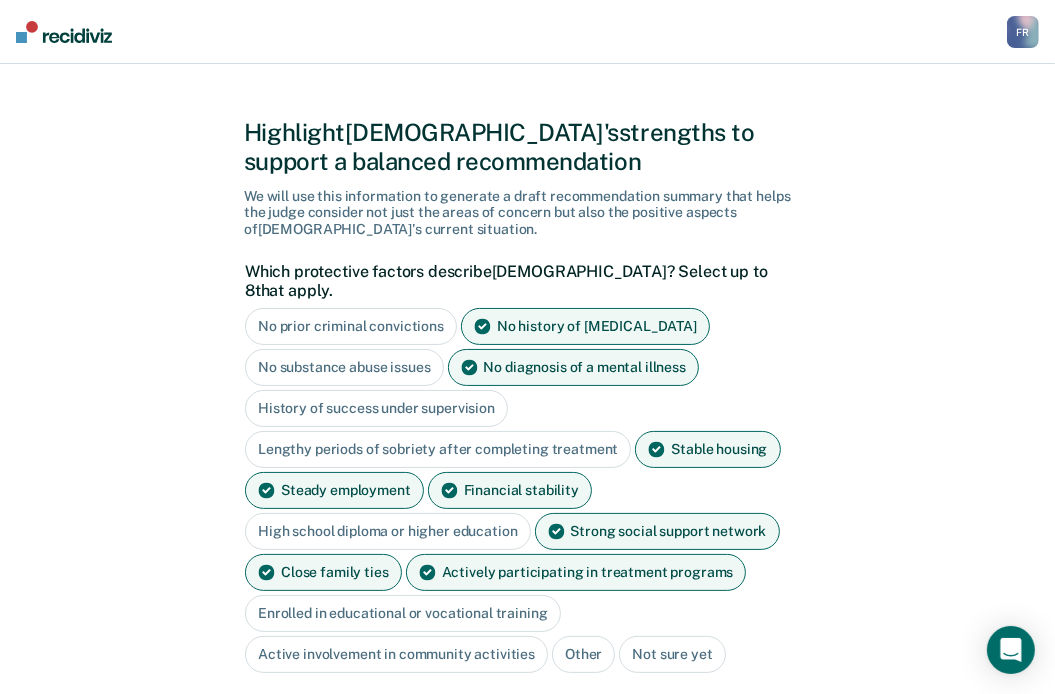 click on "Active involvement in community activities" at bounding box center (396, 654) 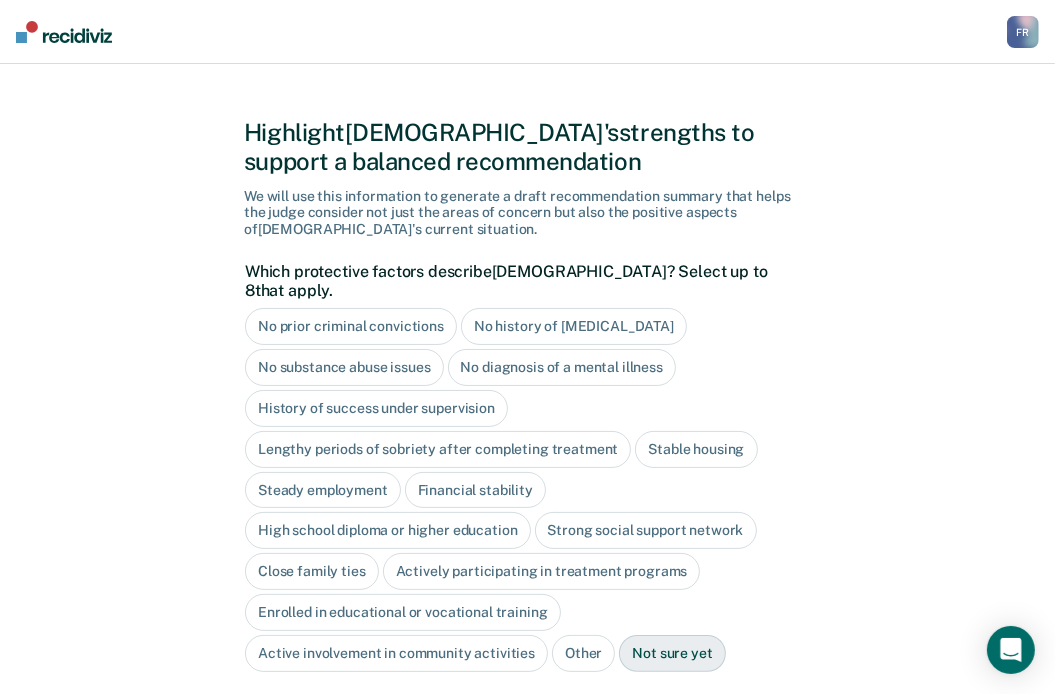 click on "No history of [MEDICAL_DATA]" at bounding box center (574, 326) 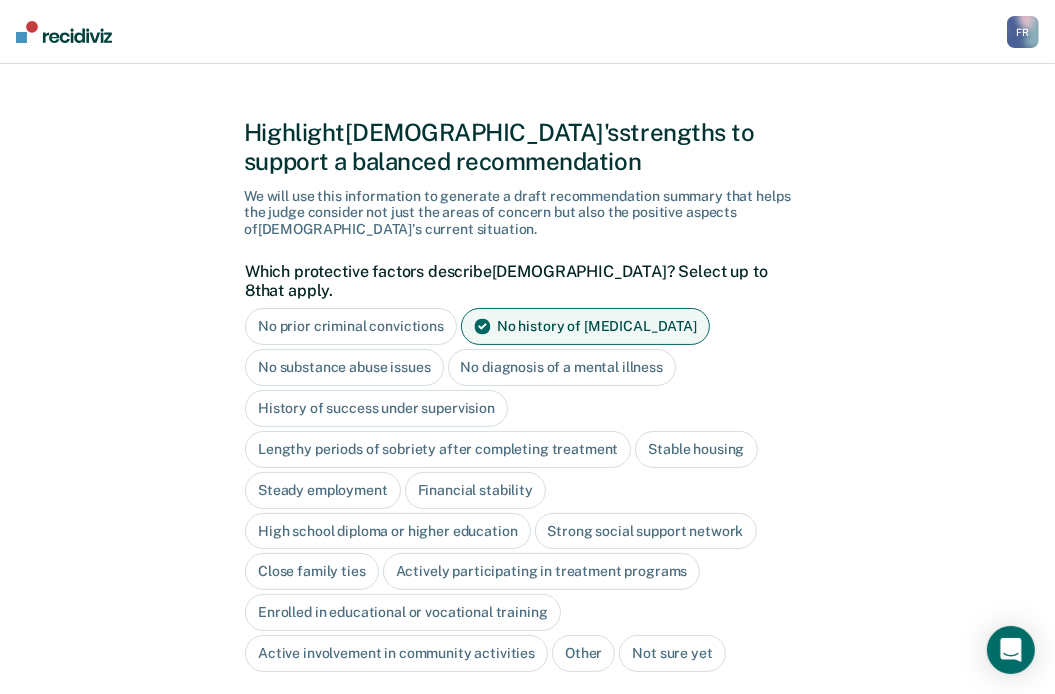 click on "Stable housing" at bounding box center [696, 449] 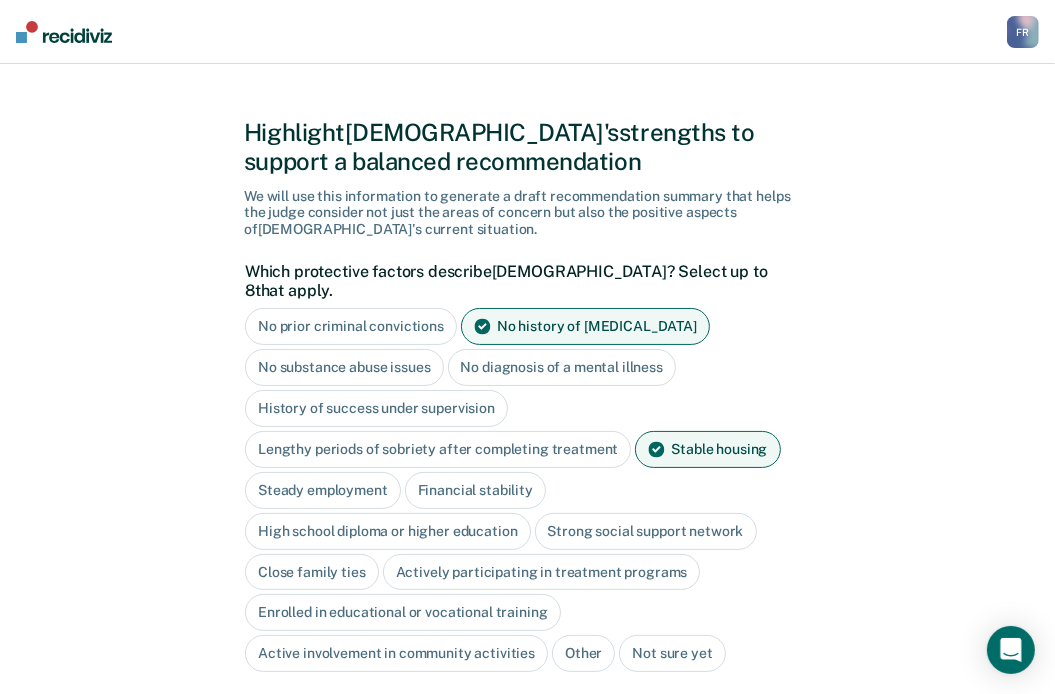 click on "Steady employment" at bounding box center [323, 490] 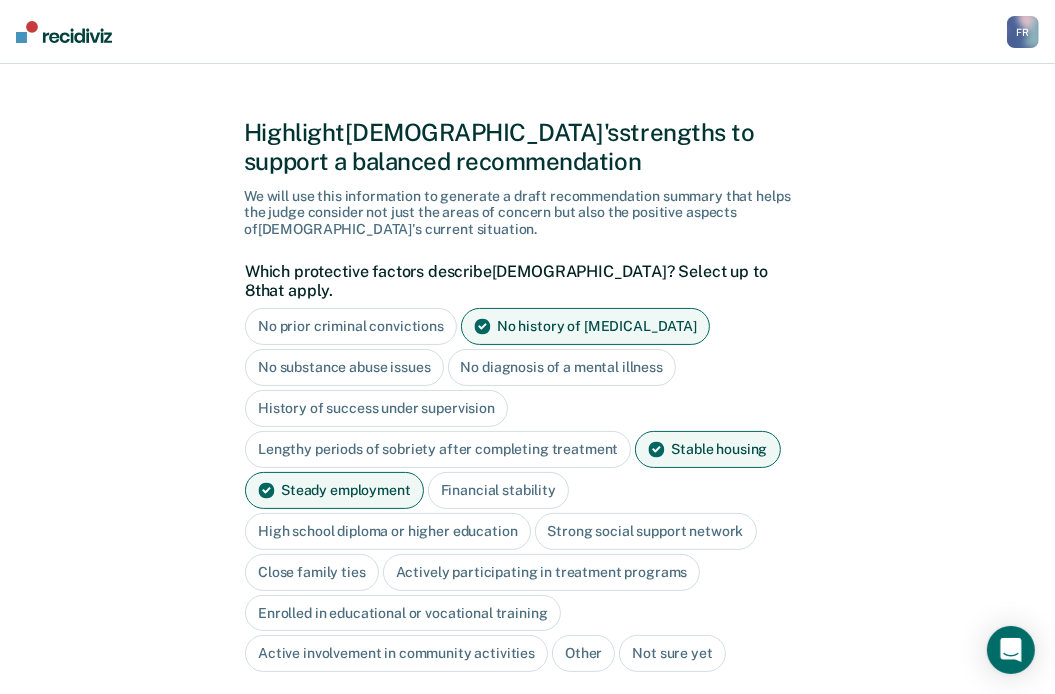 click on "Financial stability" at bounding box center (498, 490) 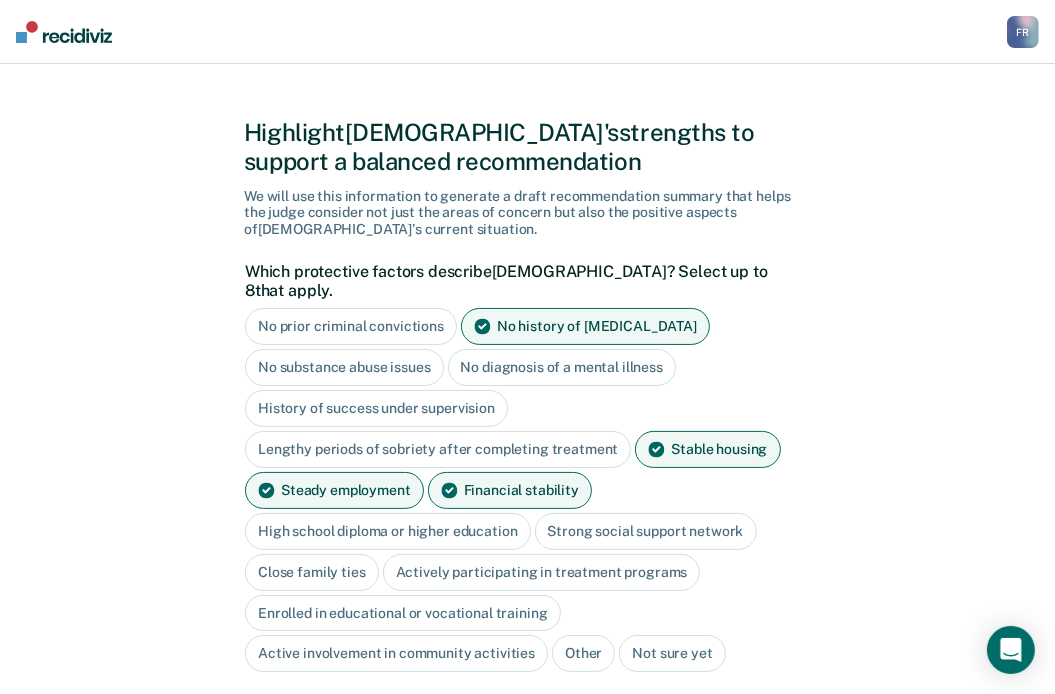 click on "Strong social support network" at bounding box center (646, 531) 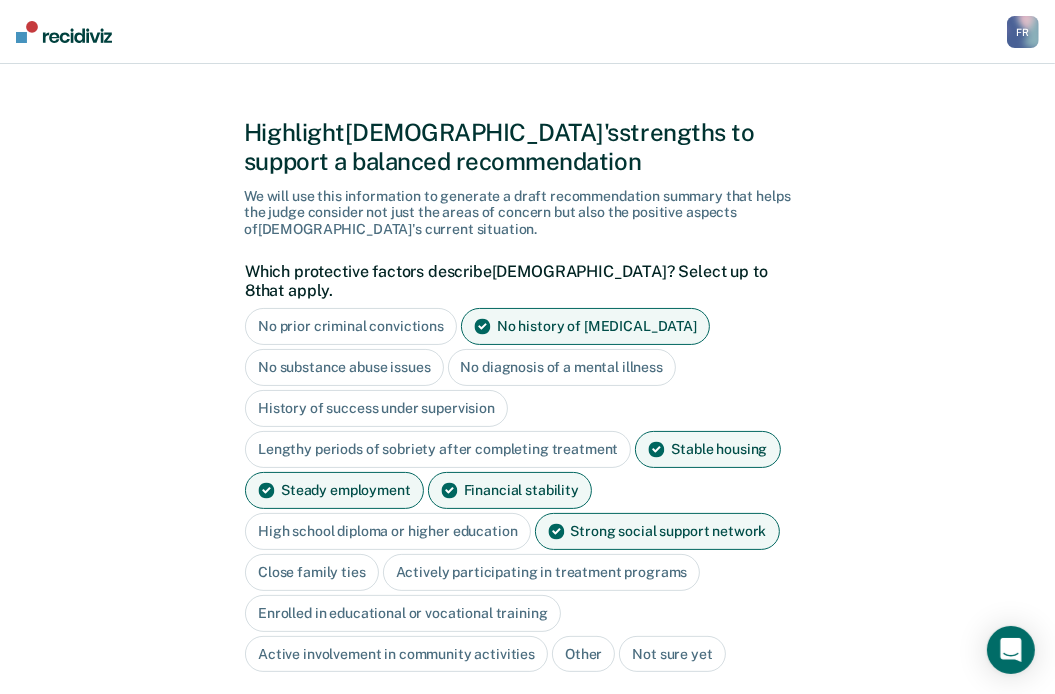 click on "Close family ties" at bounding box center [312, 572] 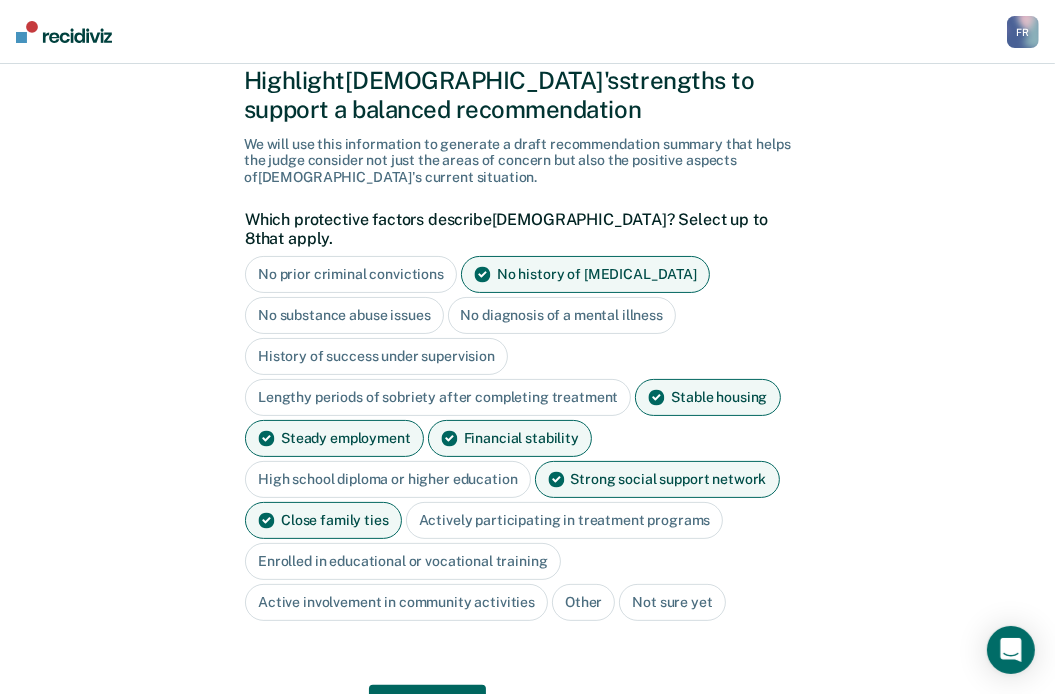 scroll, scrollTop: 157, scrollLeft: 0, axis: vertical 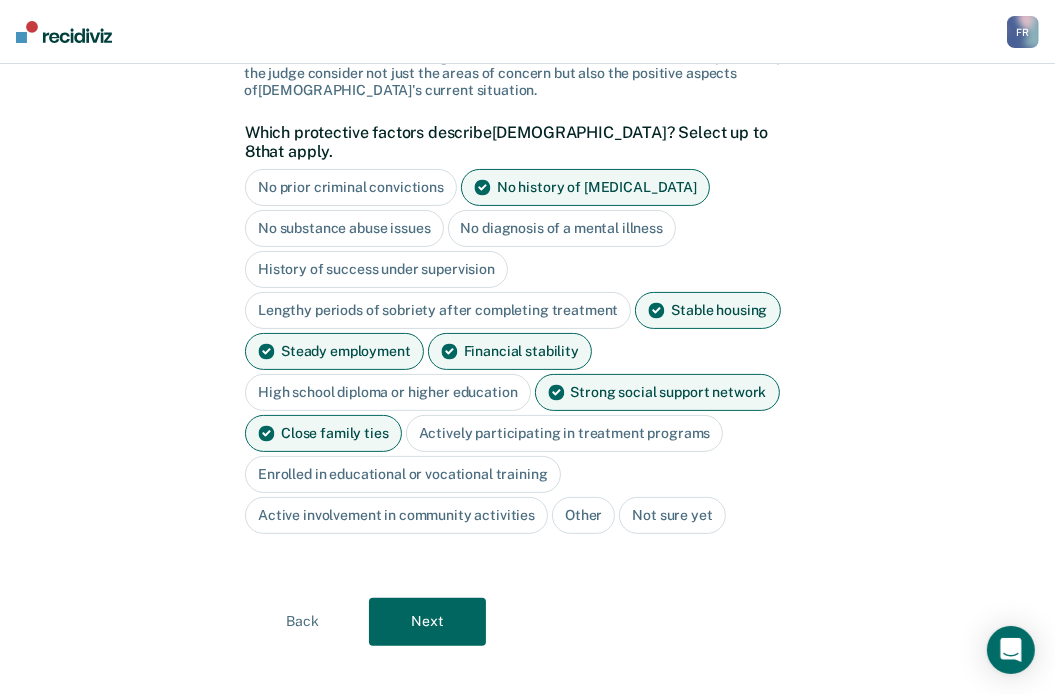 click on "Next" at bounding box center (427, 622) 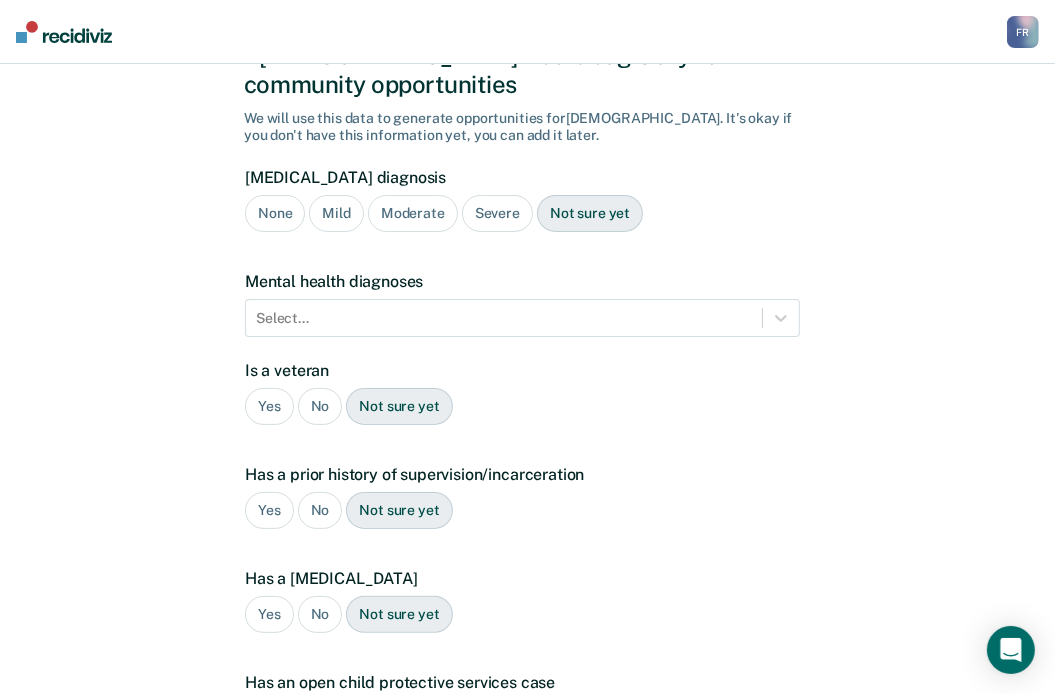 scroll, scrollTop: 124, scrollLeft: 0, axis: vertical 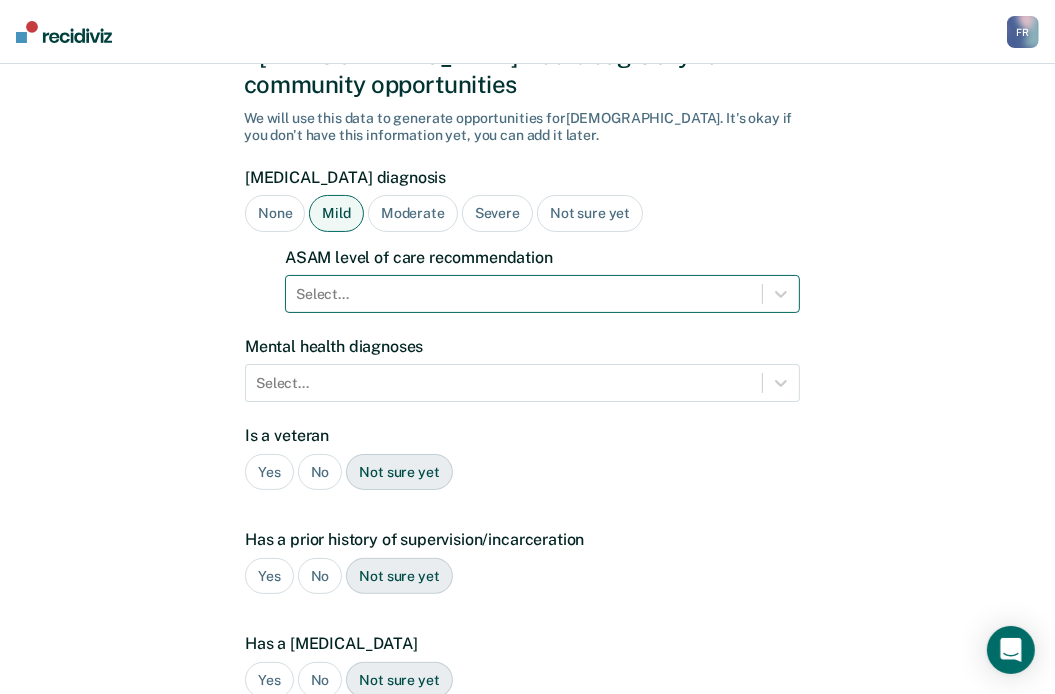 click at bounding box center [524, 294] 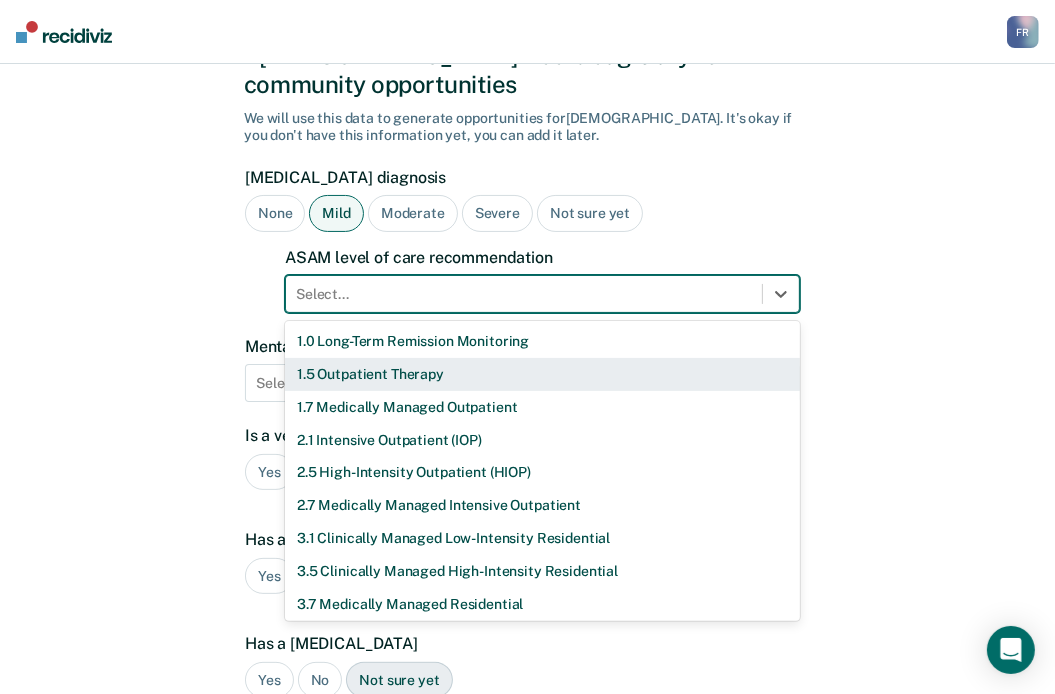 click on "1.5 Outpatient Therapy" at bounding box center [542, 374] 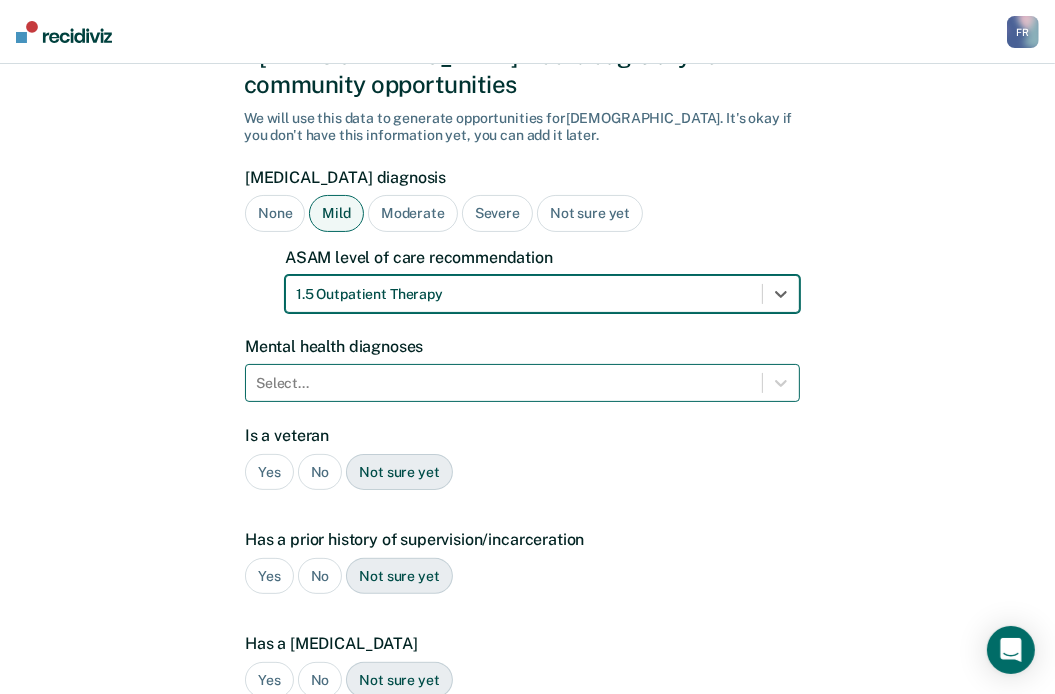 click at bounding box center [504, 383] 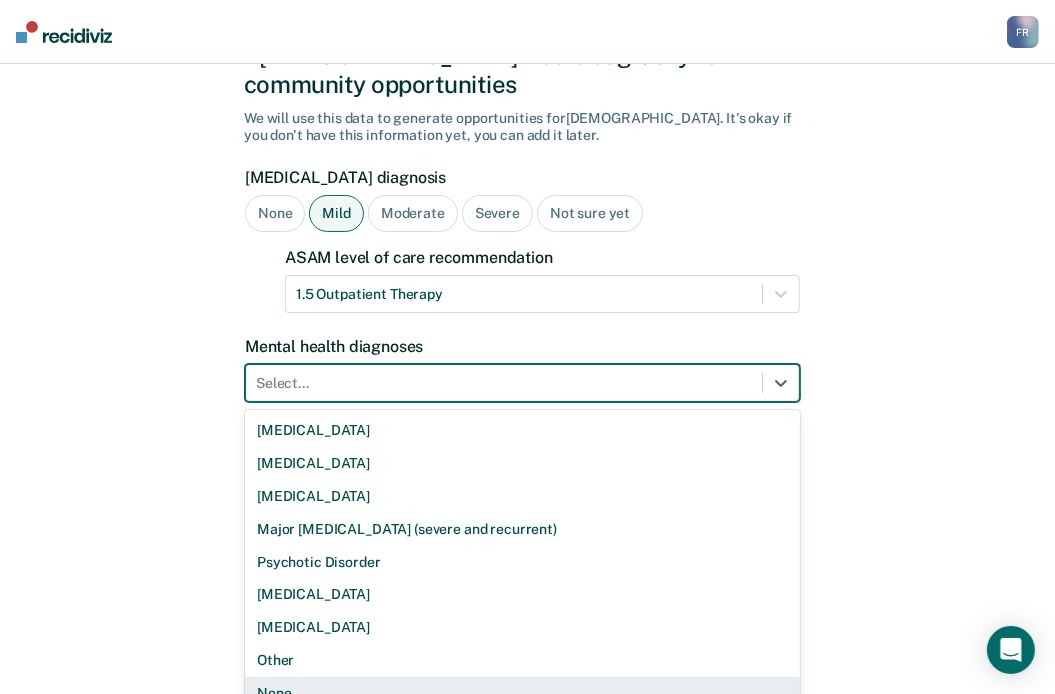 click on "None" at bounding box center [522, 693] 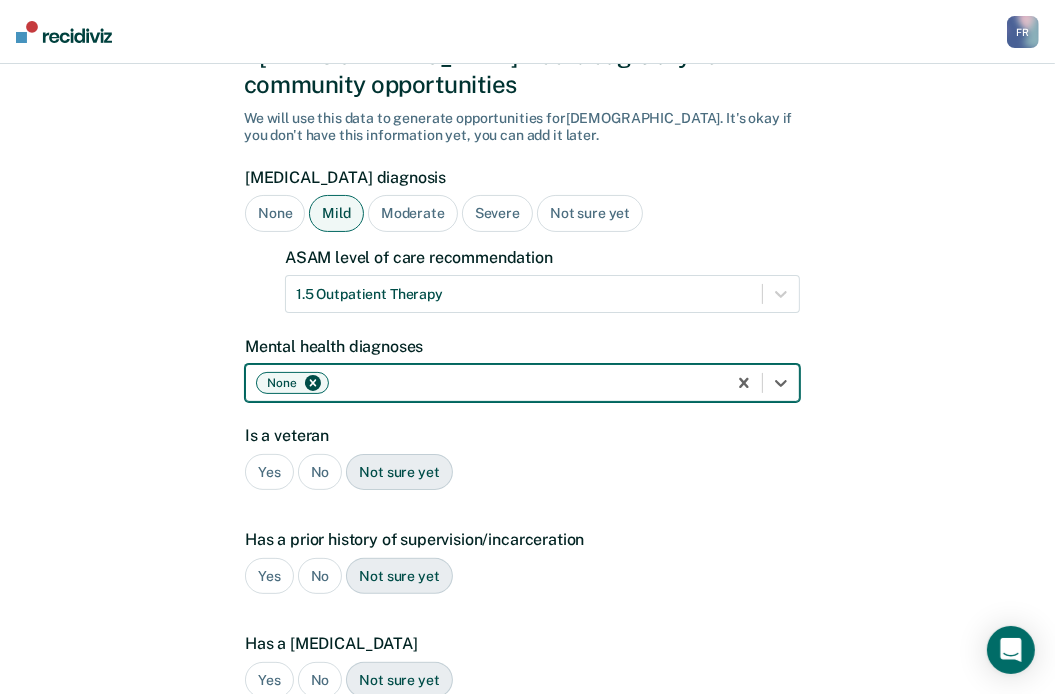 click on "No" at bounding box center [320, 472] 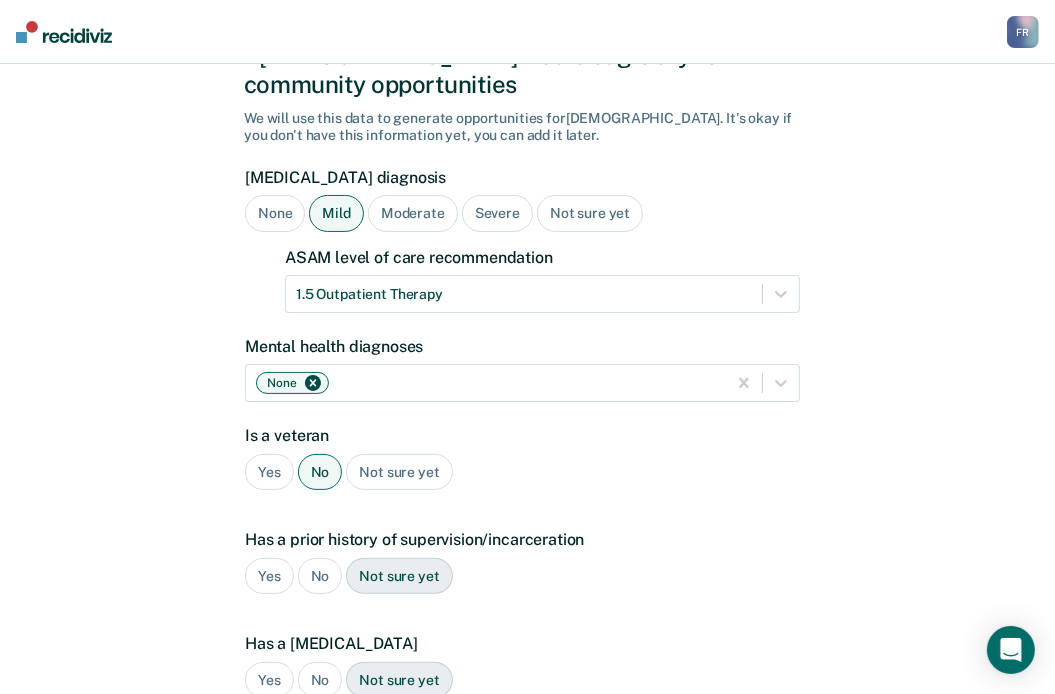 click on "No" at bounding box center [320, 576] 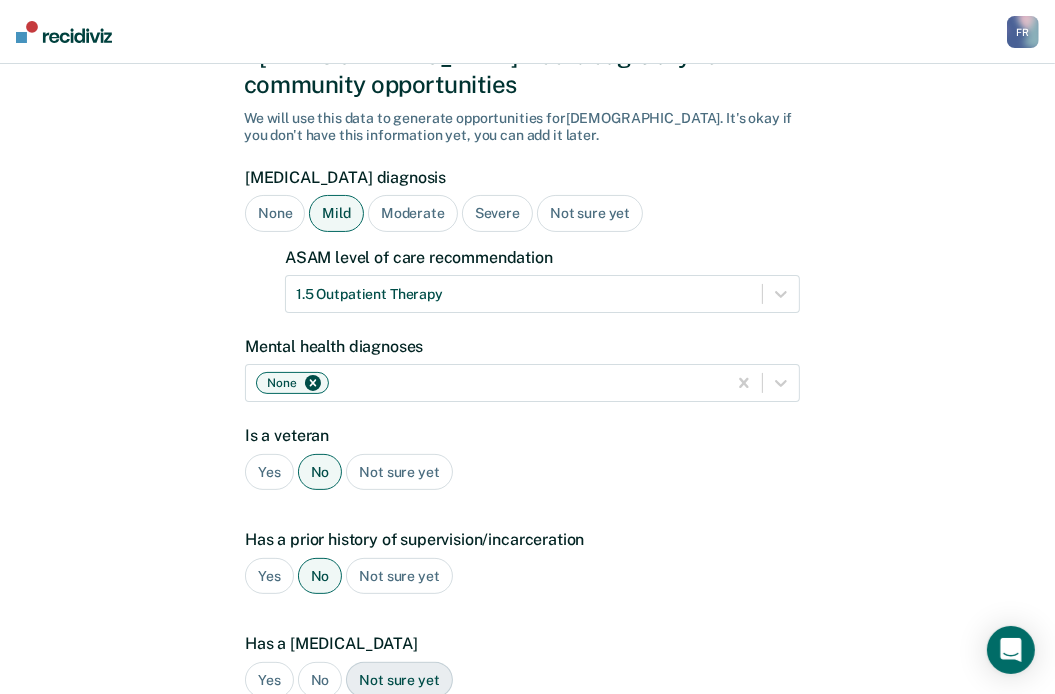 click on "Yes" at bounding box center [269, 576] 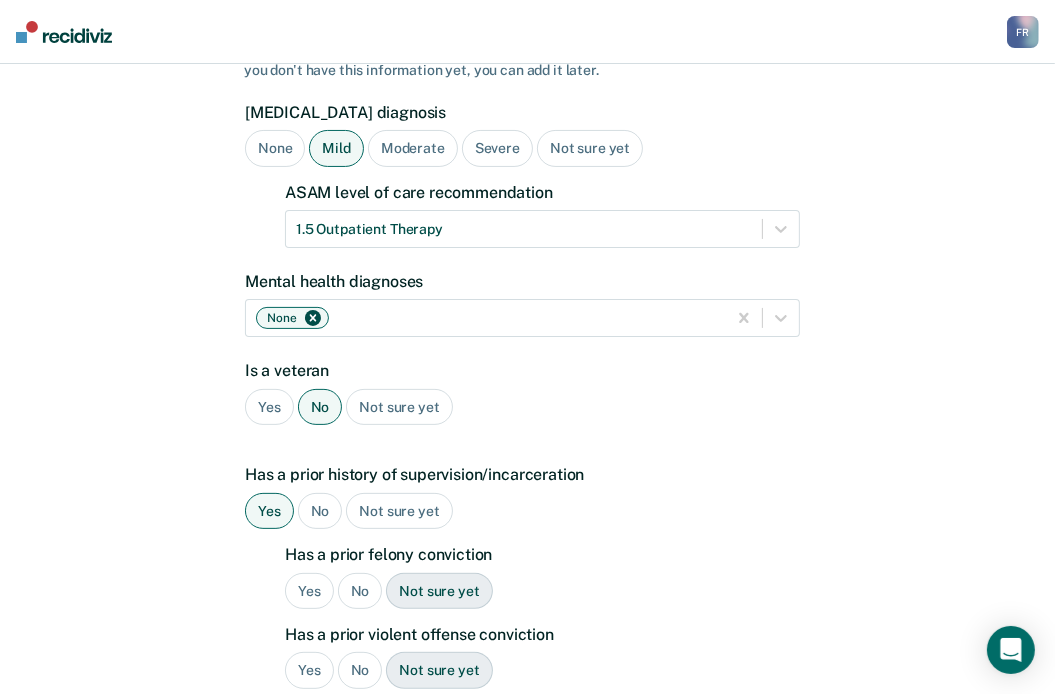 scroll, scrollTop: 224, scrollLeft: 0, axis: vertical 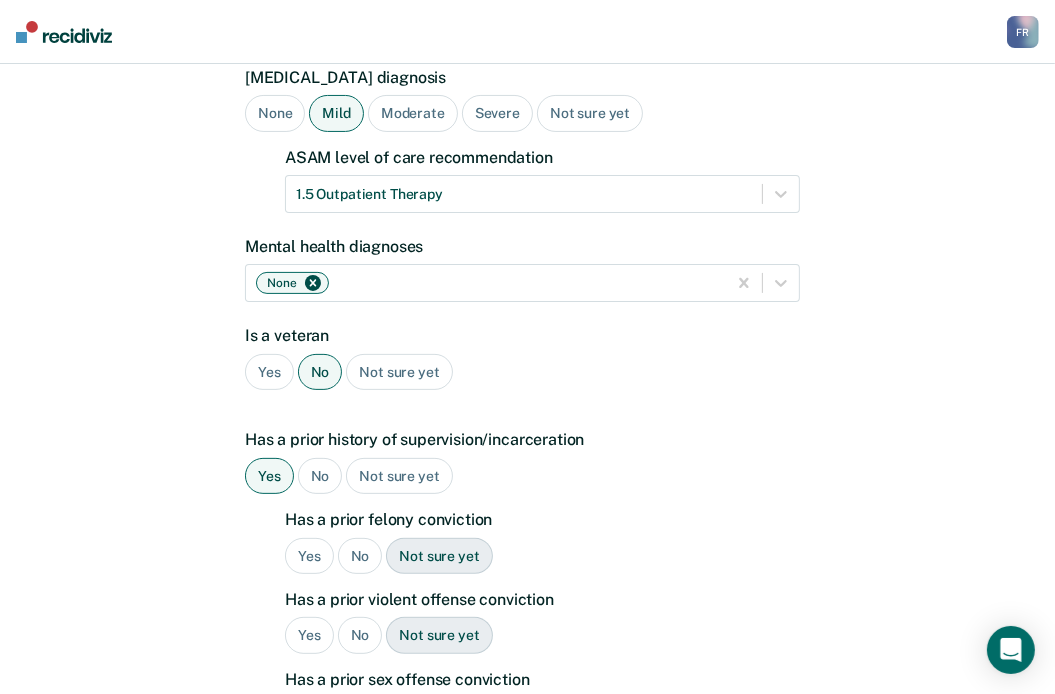 click on "Yes" at bounding box center [309, 556] 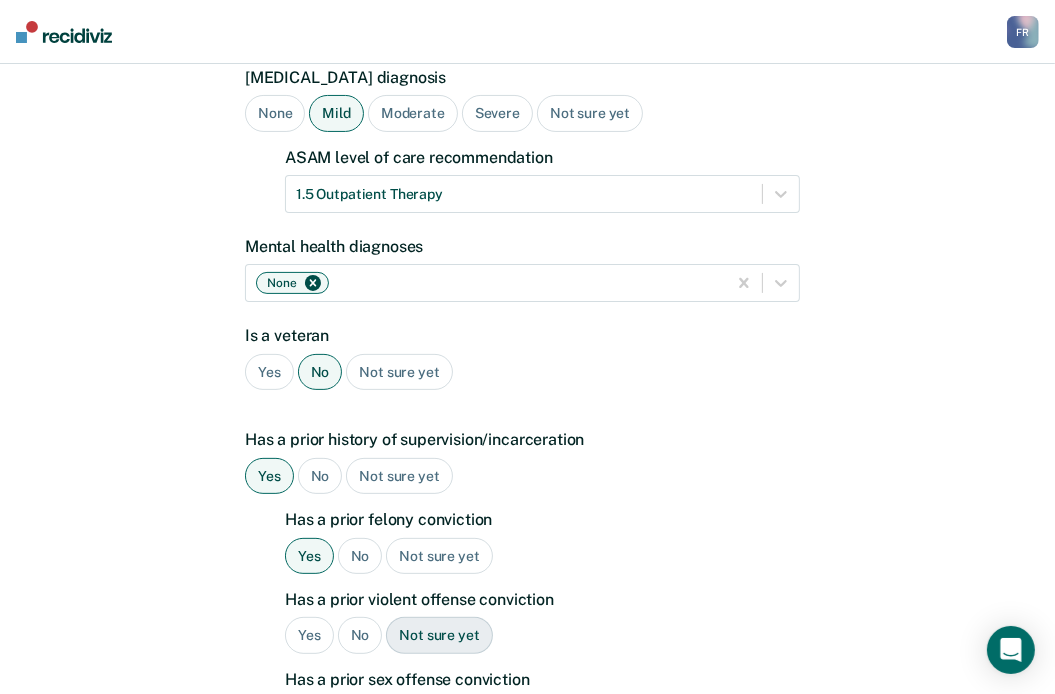 scroll, scrollTop: 324, scrollLeft: 0, axis: vertical 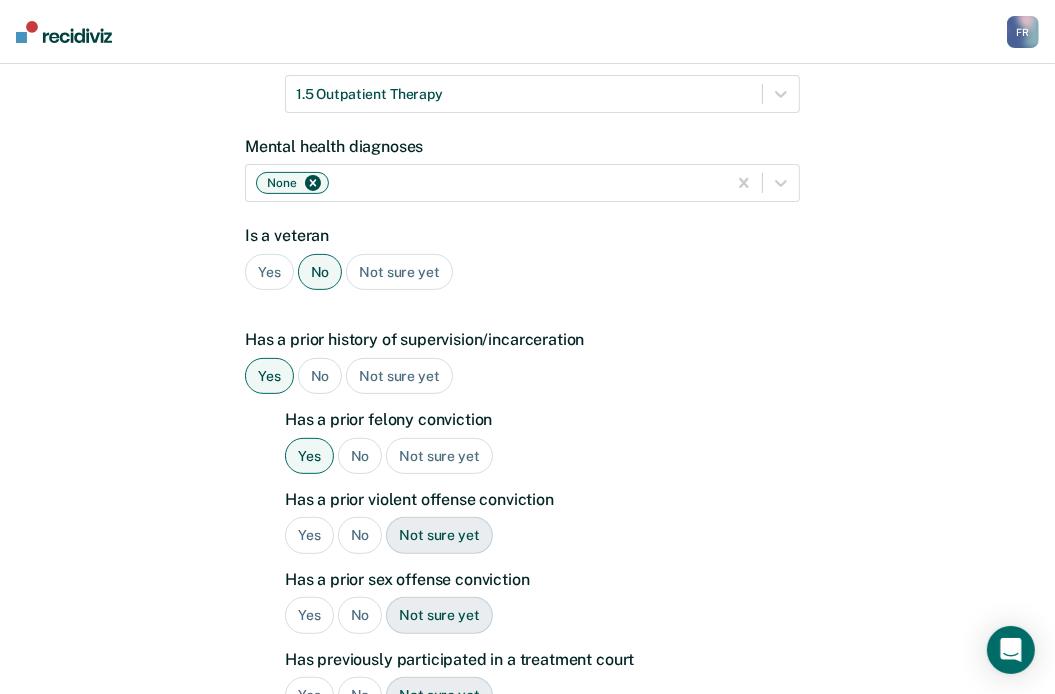 click on "No" at bounding box center (360, 535) 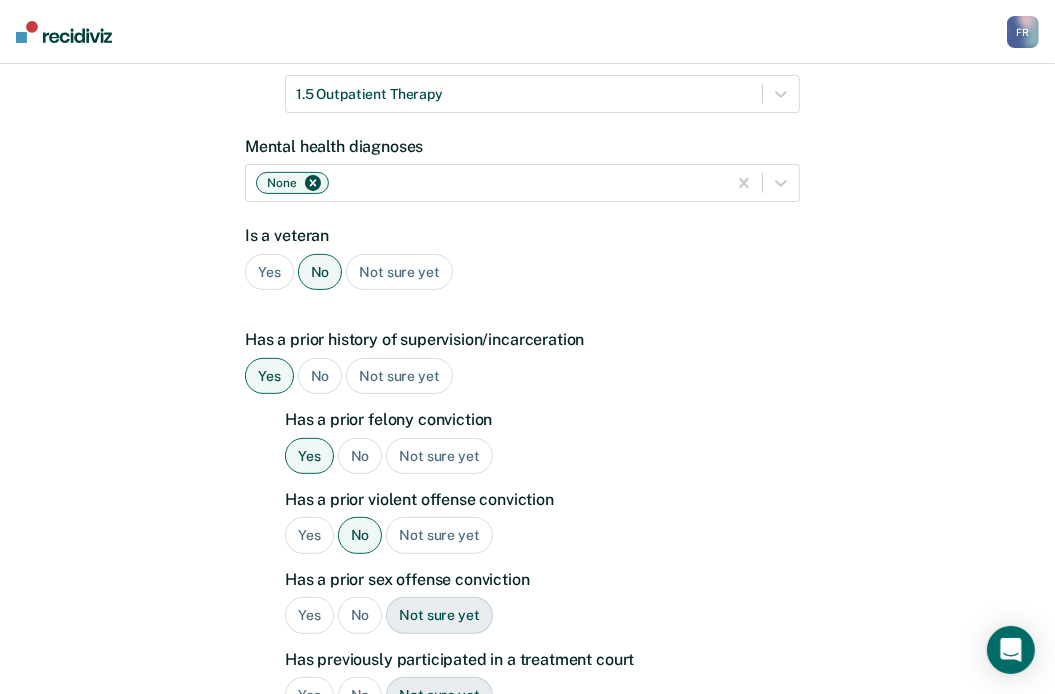 click on "No" at bounding box center (360, 615) 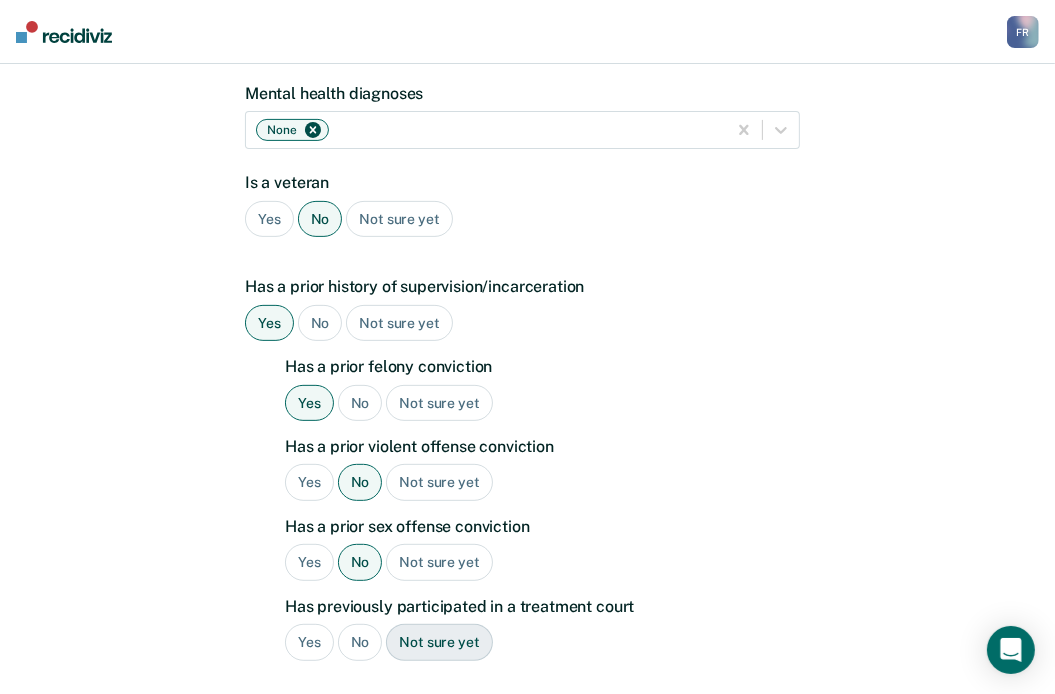 scroll, scrollTop: 424, scrollLeft: 0, axis: vertical 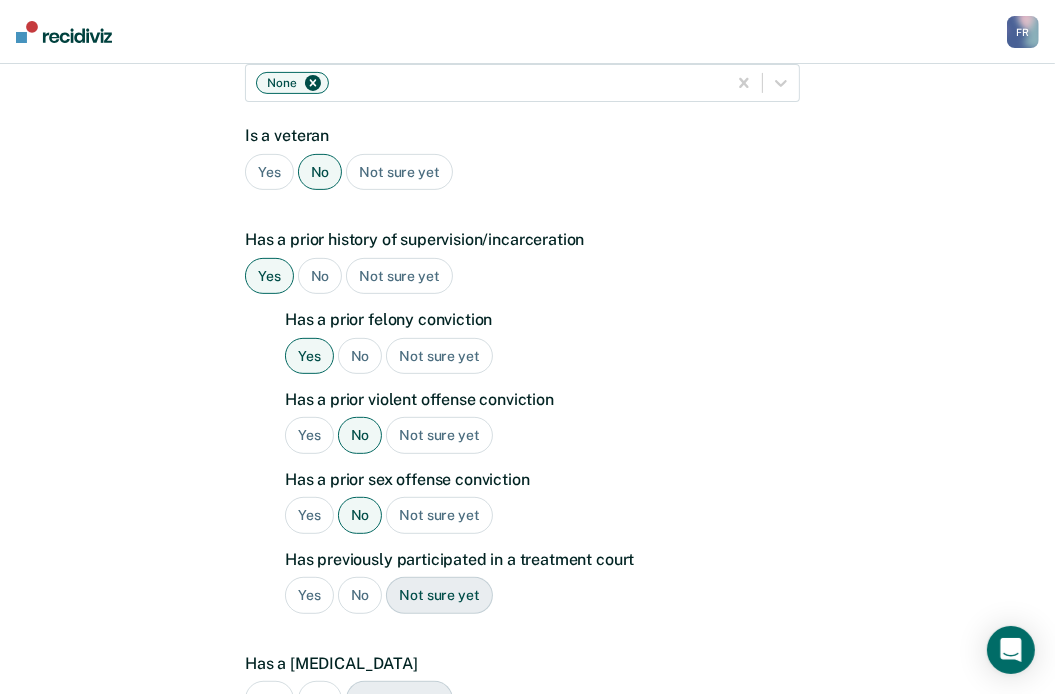 click on "No" at bounding box center (360, 595) 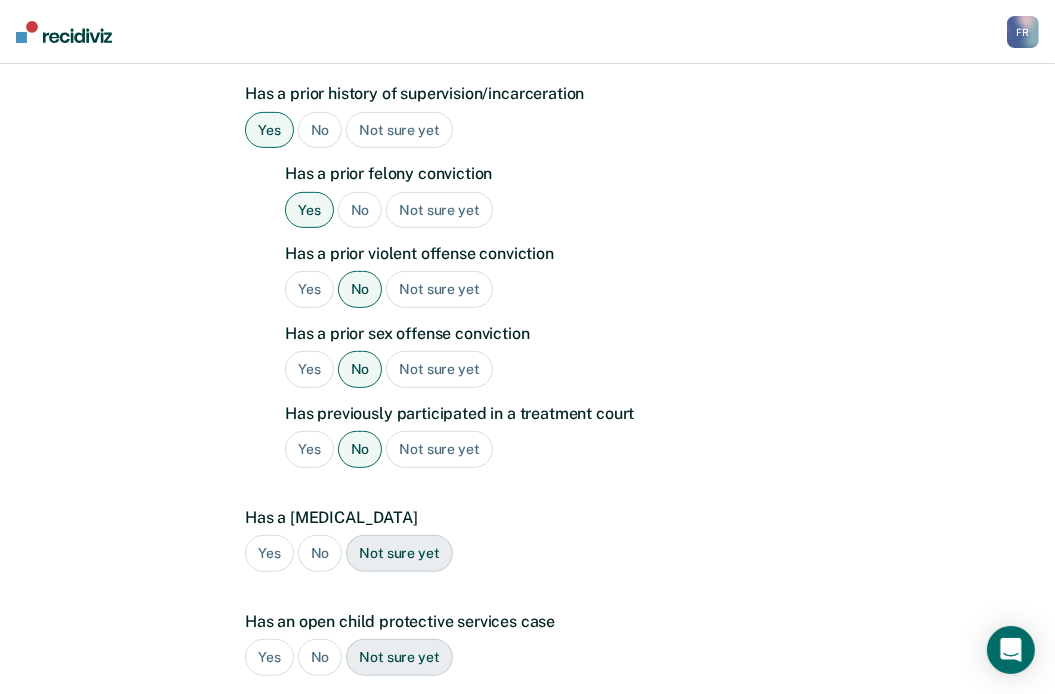 scroll, scrollTop: 624, scrollLeft: 0, axis: vertical 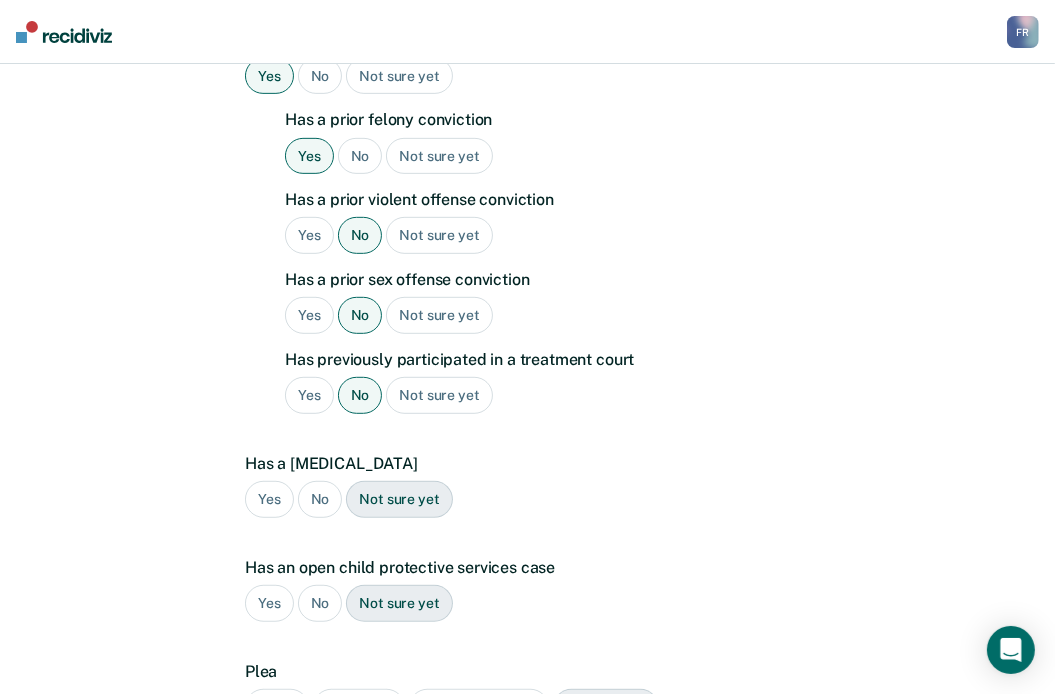 click on "No" at bounding box center (320, 499) 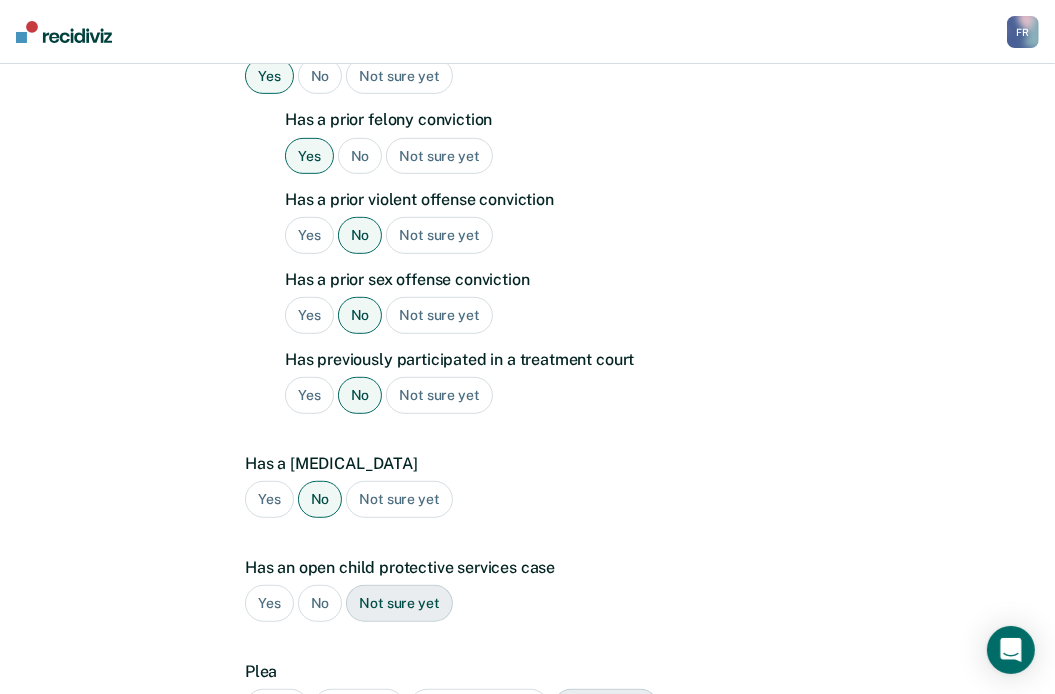 click on "No" at bounding box center (320, 603) 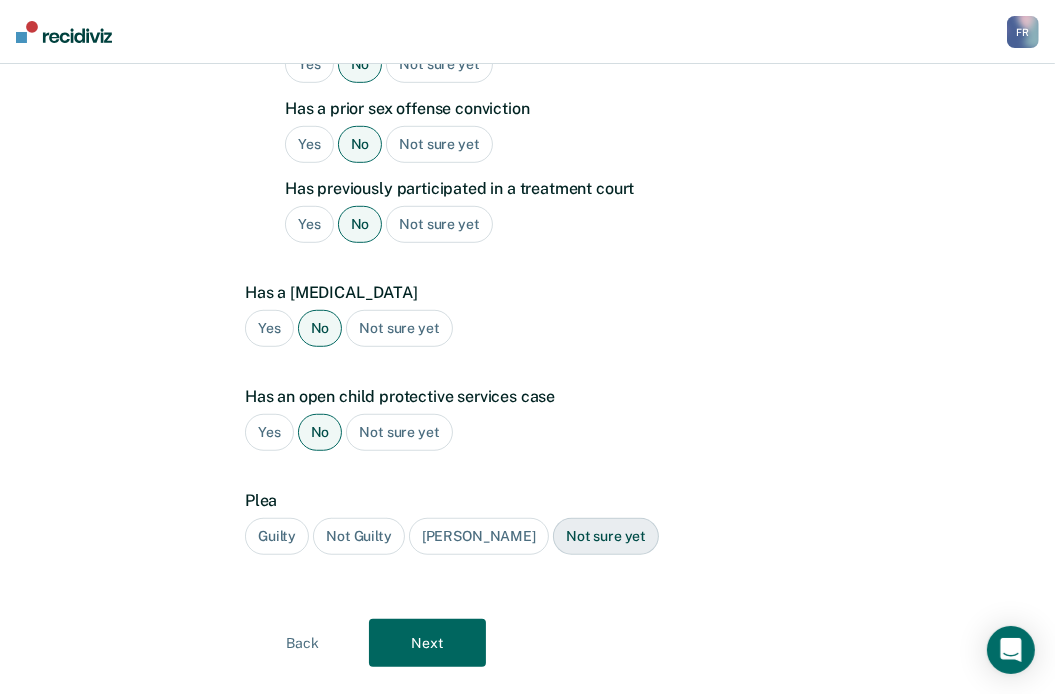scroll, scrollTop: 807, scrollLeft: 0, axis: vertical 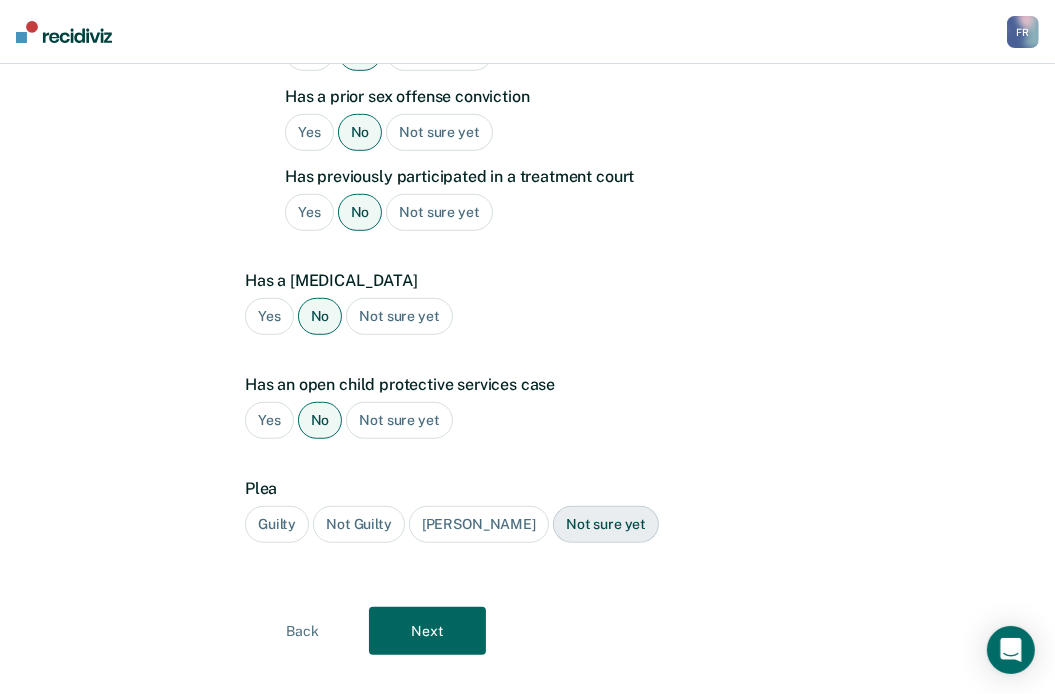 click on "Guilty" at bounding box center (277, 524) 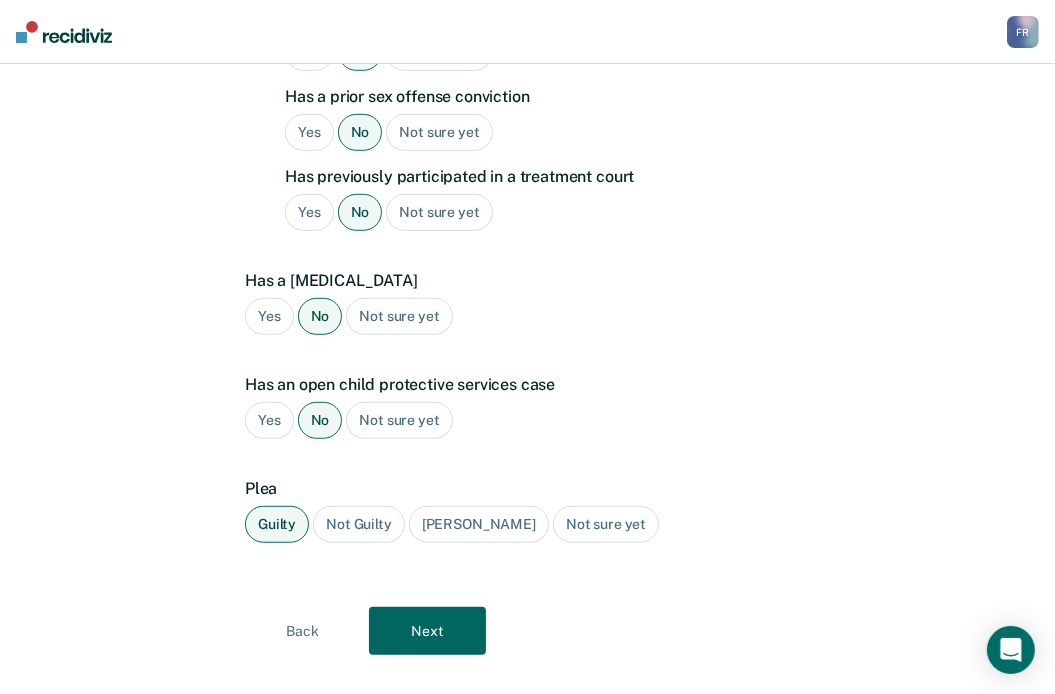 click on "Next" at bounding box center (427, 631) 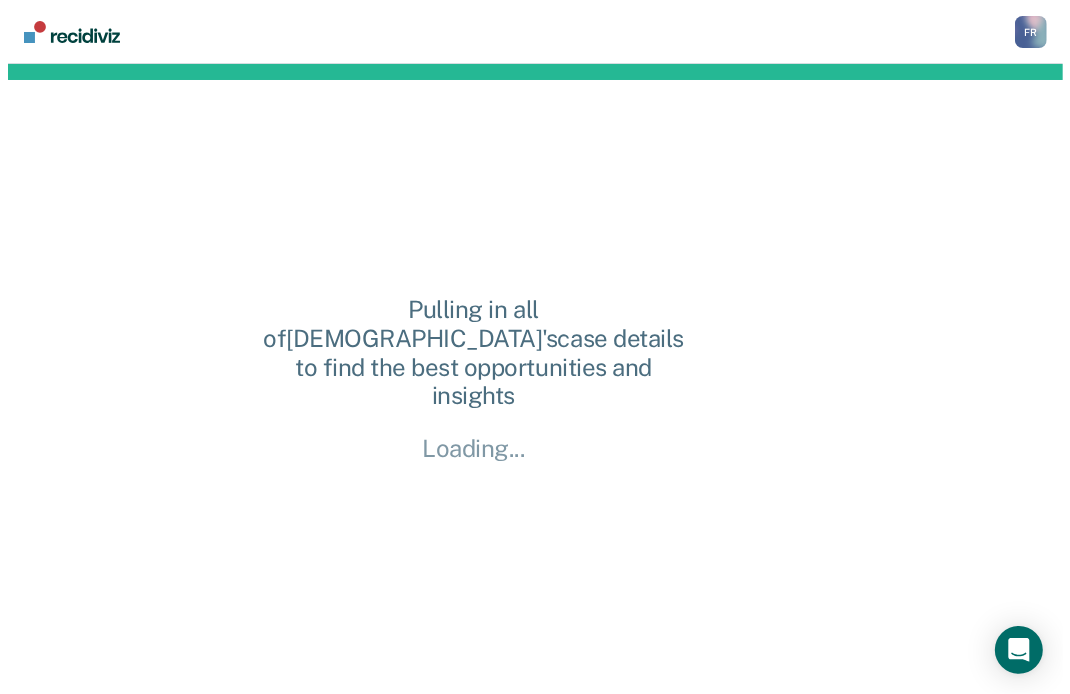 scroll, scrollTop: 0, scrollLeft: 0, axis: both 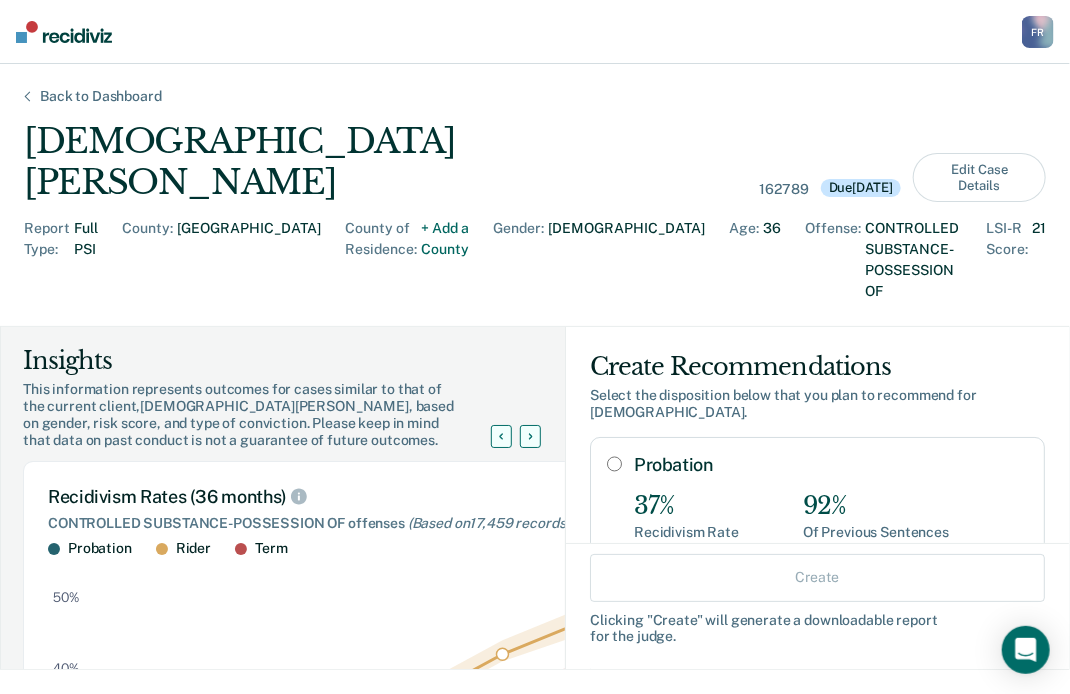 click on "Probation" at bounding box center [614, 464] 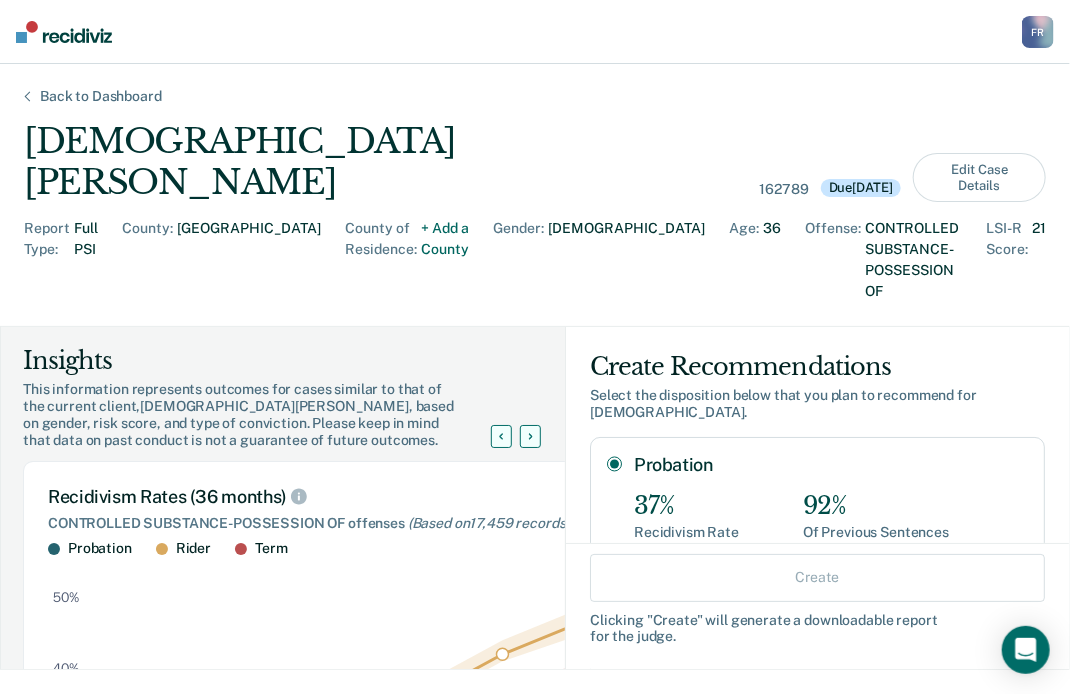radio on "true" 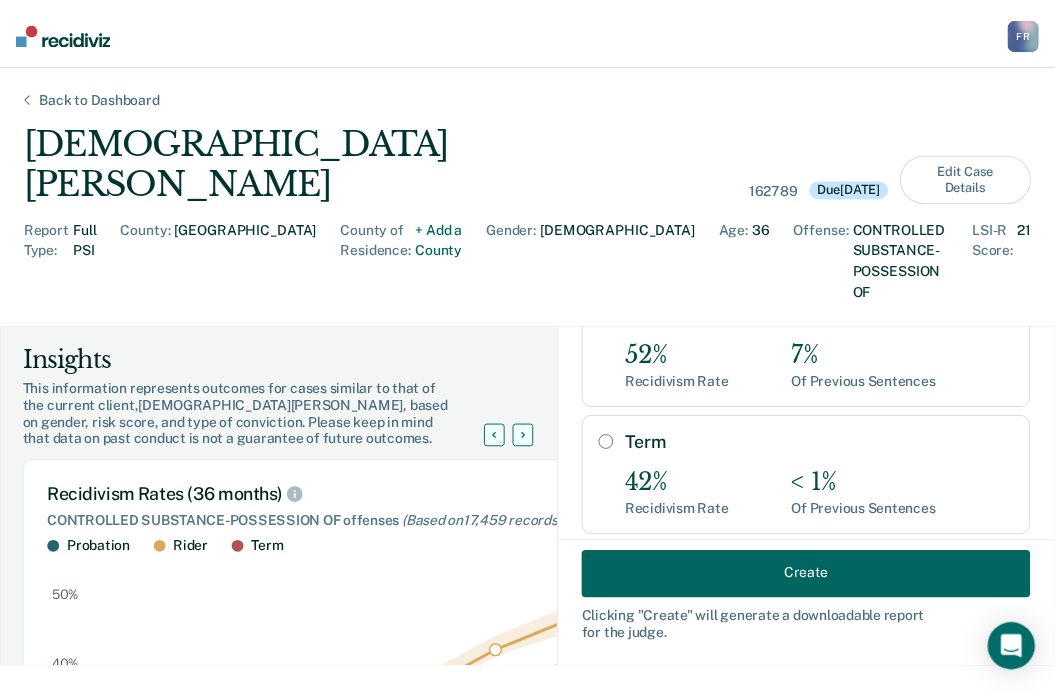 scroll, scrollTop: 356, scrollLeft: 0, axis: vertical 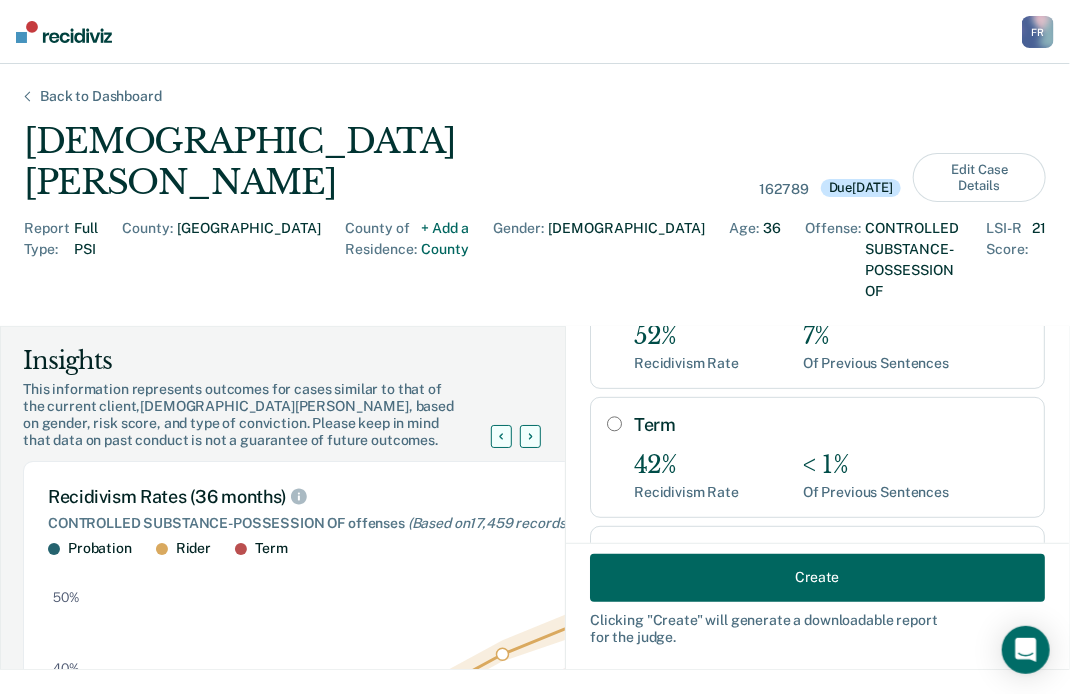 click on "Create" at bounding box center (817, 577) 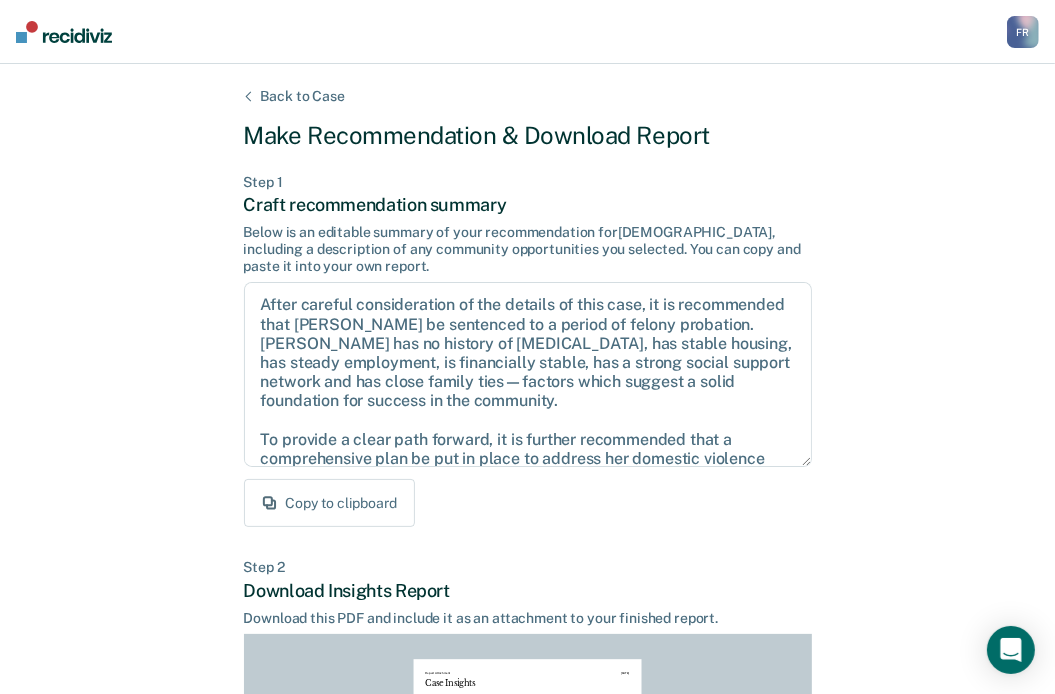 scroll, scrollTop: 356, scrollLeft: 0, axis: vertical 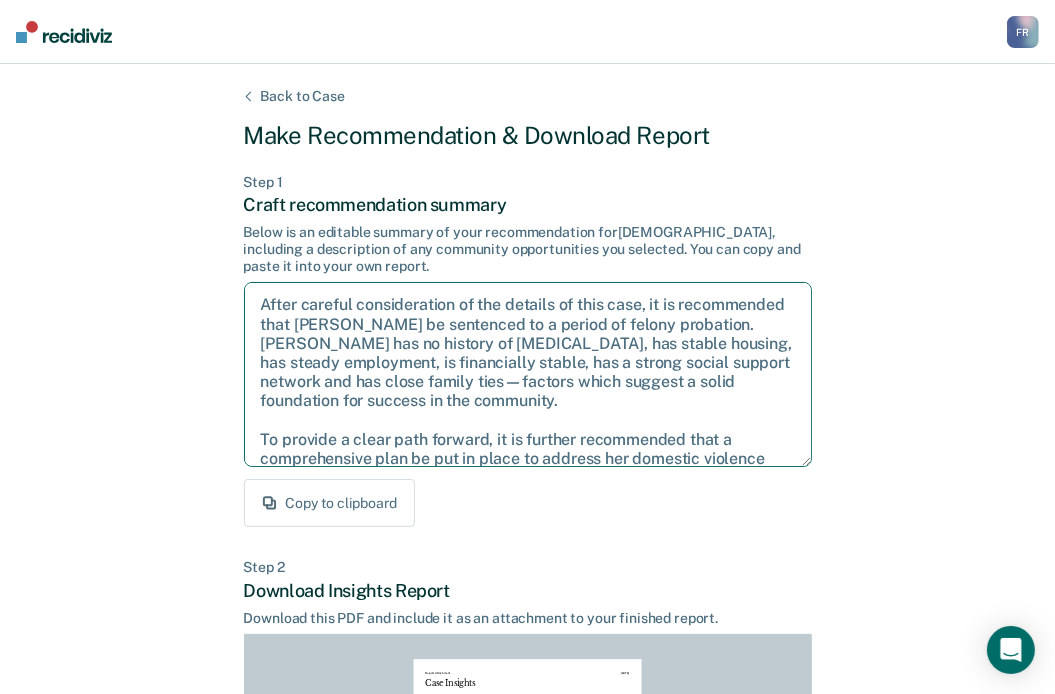 drag, startPoint x: 269, startPoint y: 302, endPoint x: 769, endPoint y: 441, distance: 518.9615 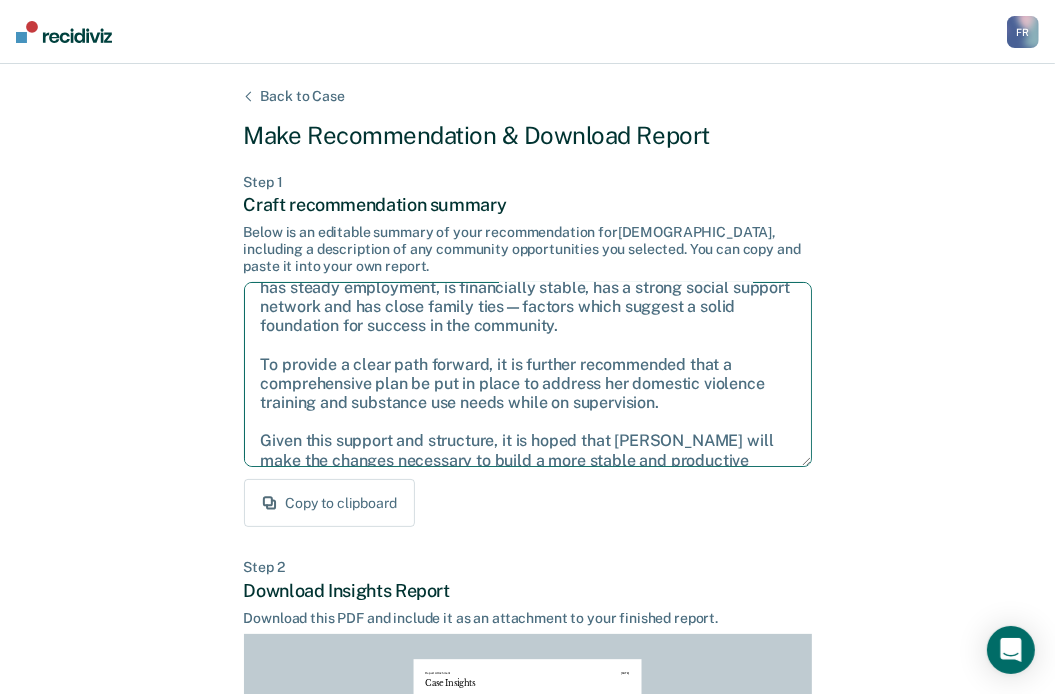scroll, scrollTop: 90, scrollLeft: 0, axis: vertical 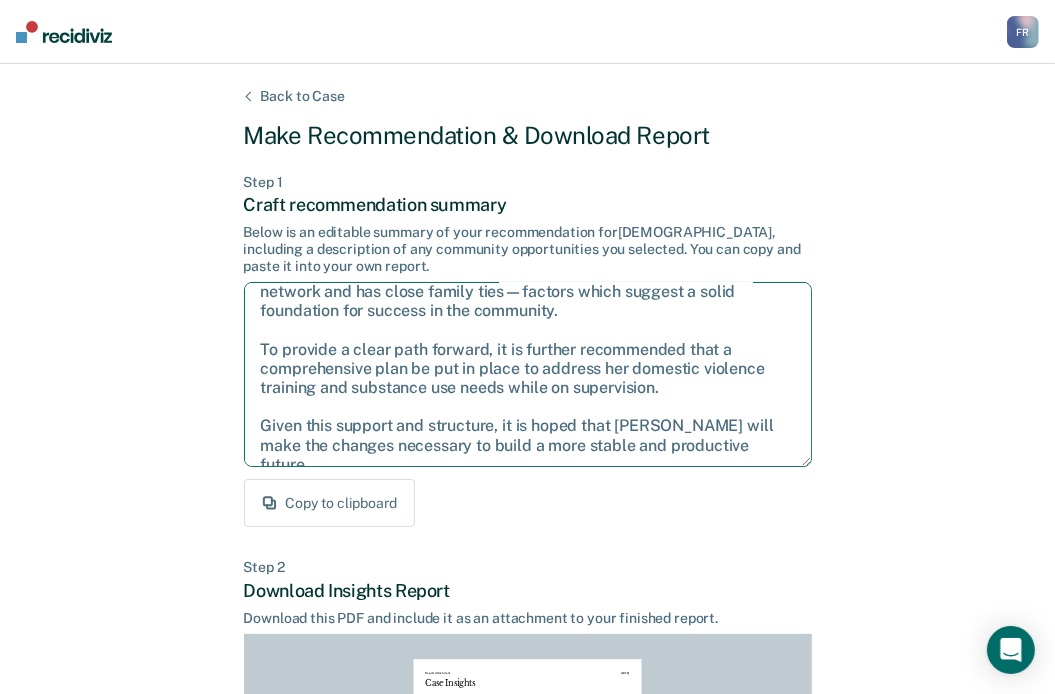 drag, startPoint x: 275, startPoint y: 305, endPoint x: 771, endPoint y: 450, distance: 516.7601 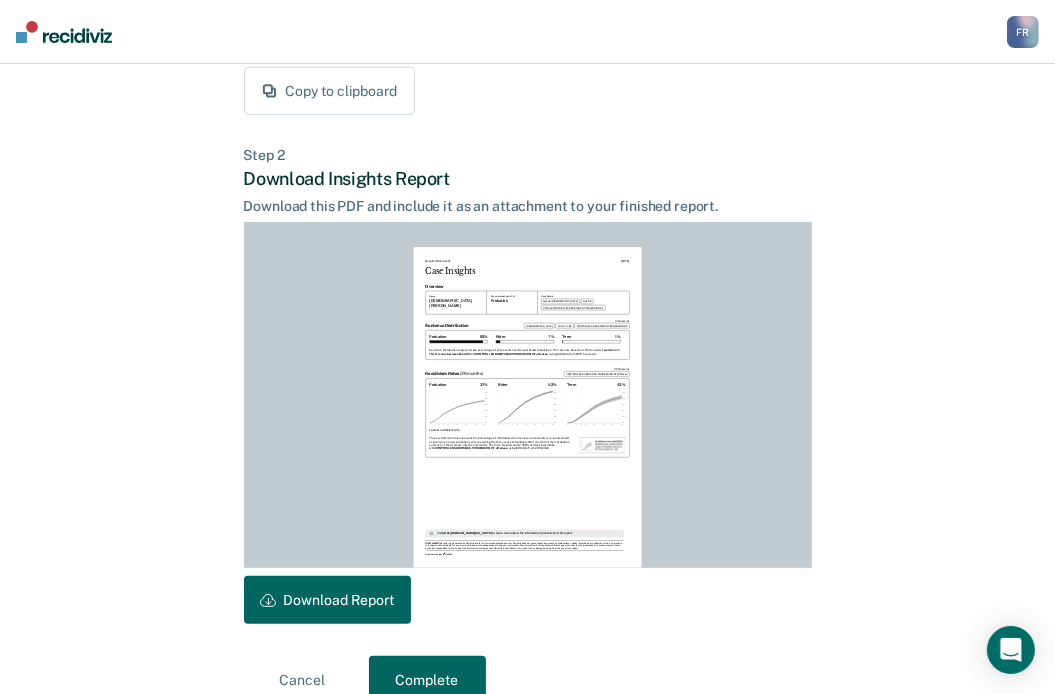 scroll, scrollTop: 445, scrollLeft: 0, axis: vertical 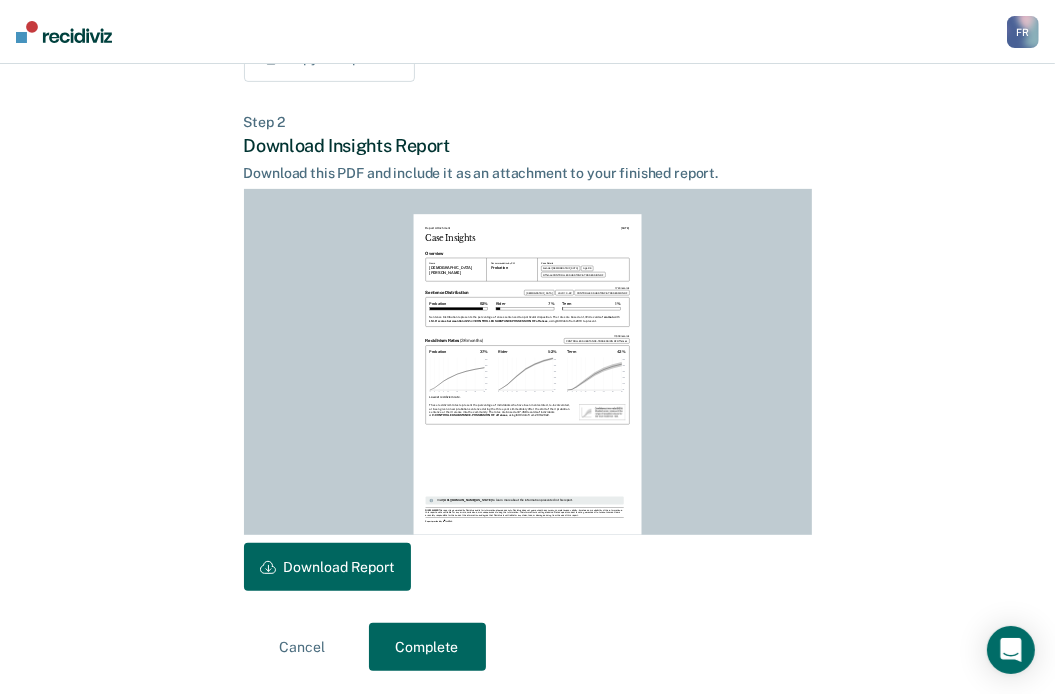 click on "Complete" at bounding box center (427, 647) 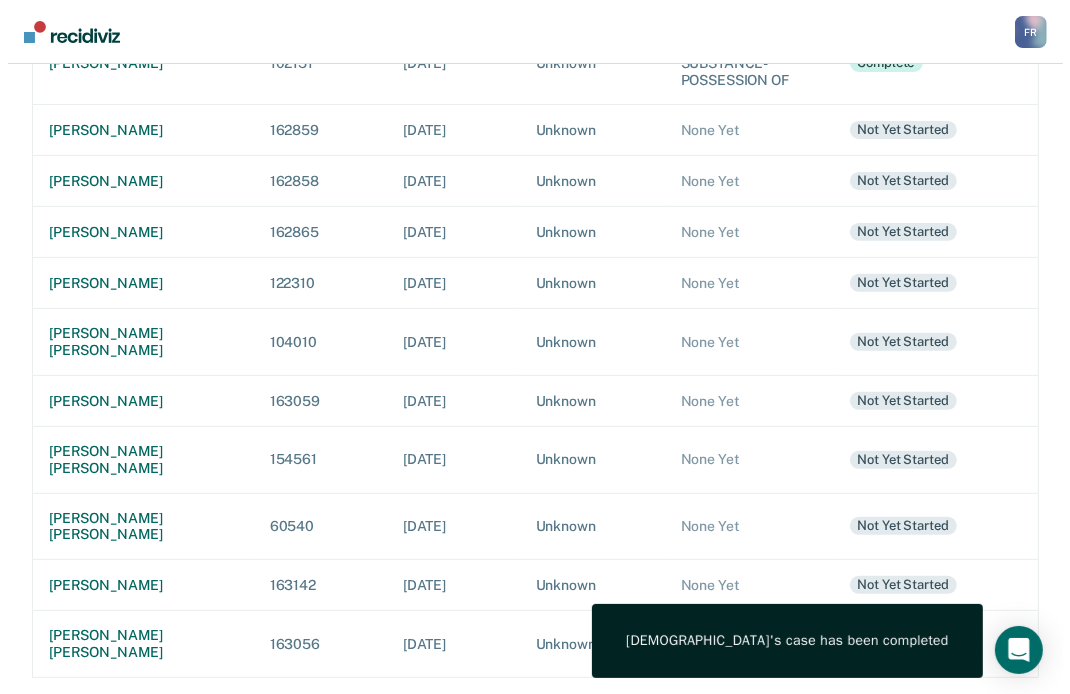 scroll, scrollTop: 0, scrollLeft: 0, axis: both 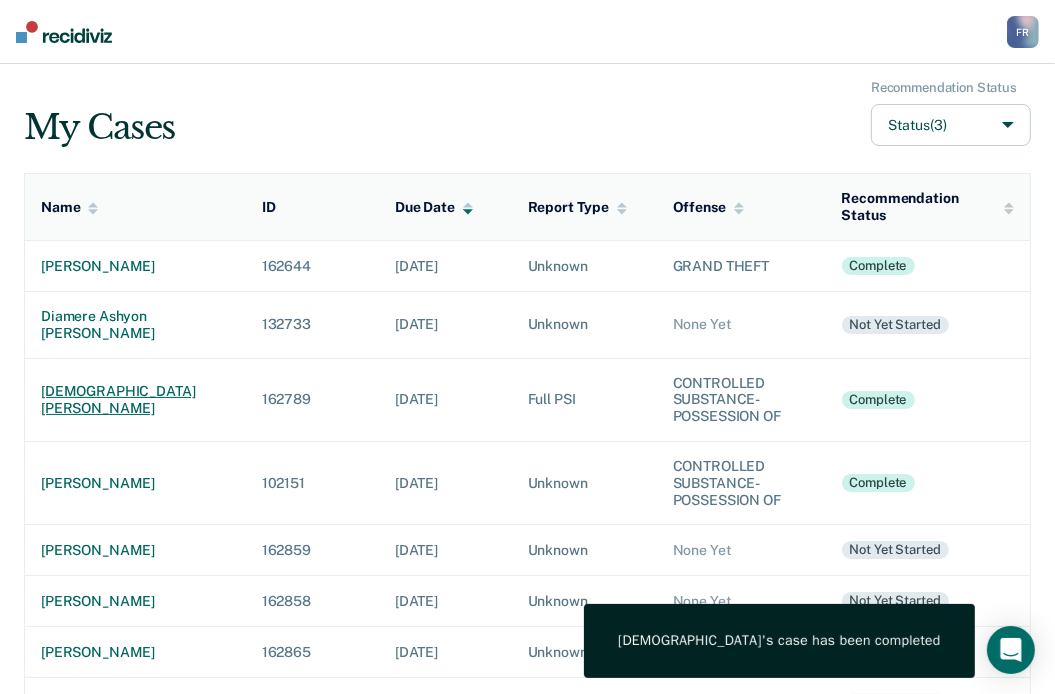 click on "[DEMOGRAPHIC_DATA][PERSON_NAME]" at bounding box center (135, 400) 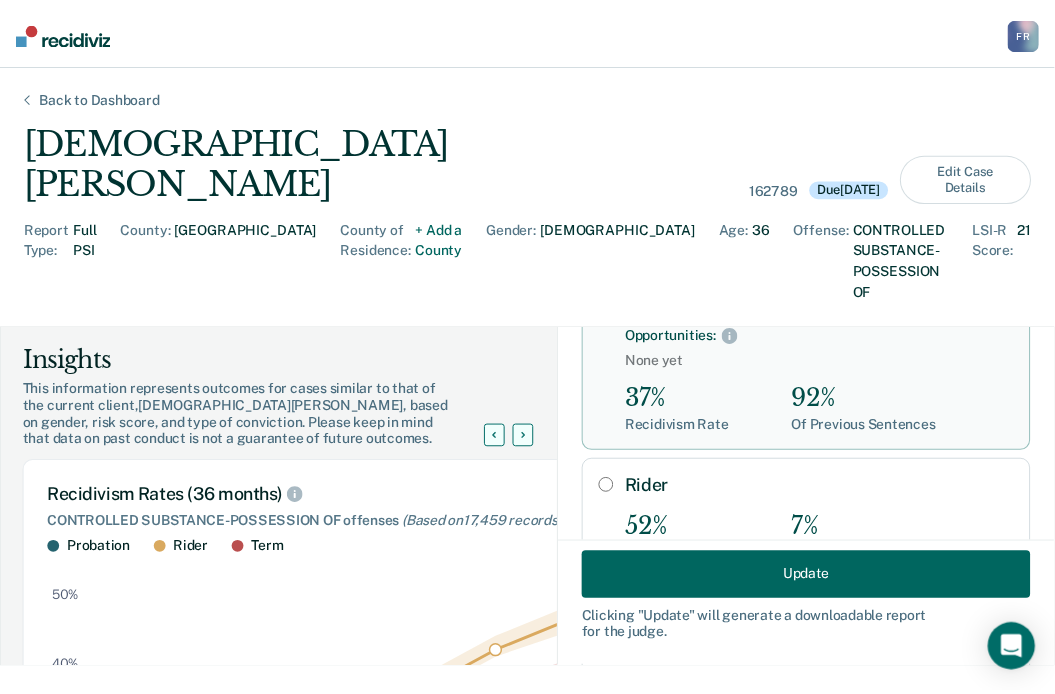 scroll, scrollTop: 356, scrollLeft: 0, axis: vertical 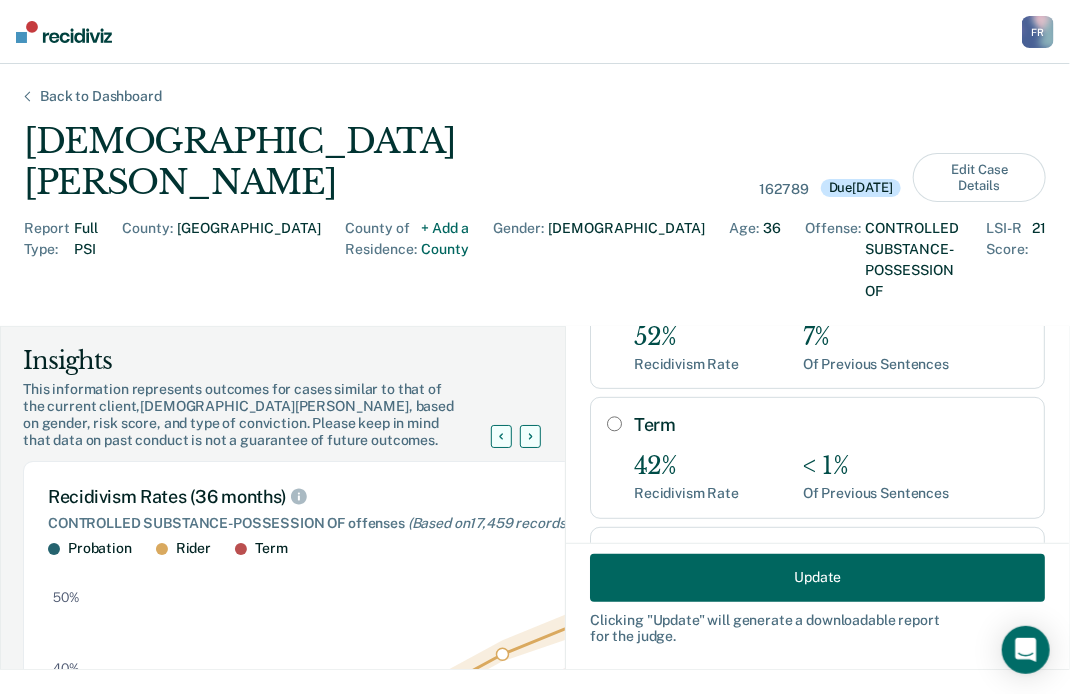 click on "Update" at bounding box center [817, 577] 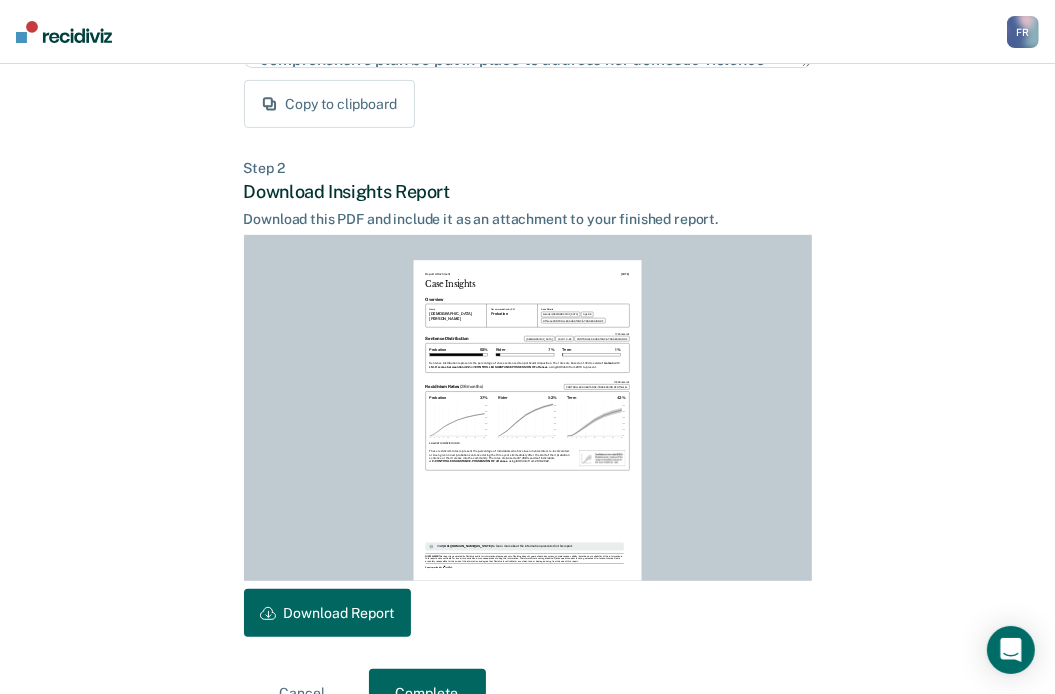 scroll, scrollTop: 400, scrollLeft: 0, axis: vertical 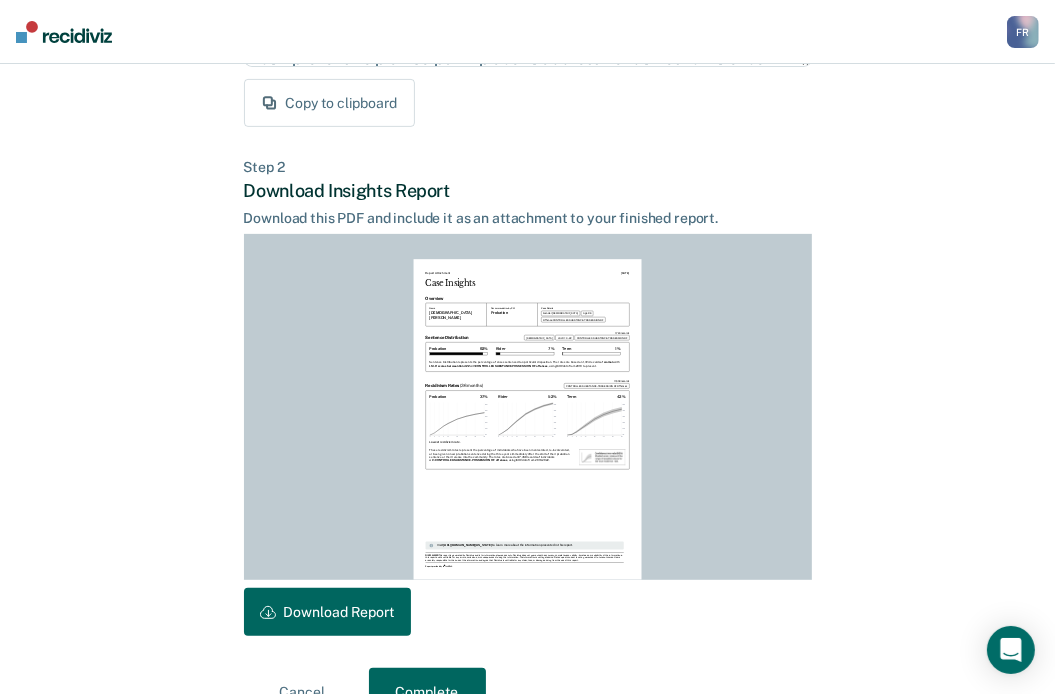 click 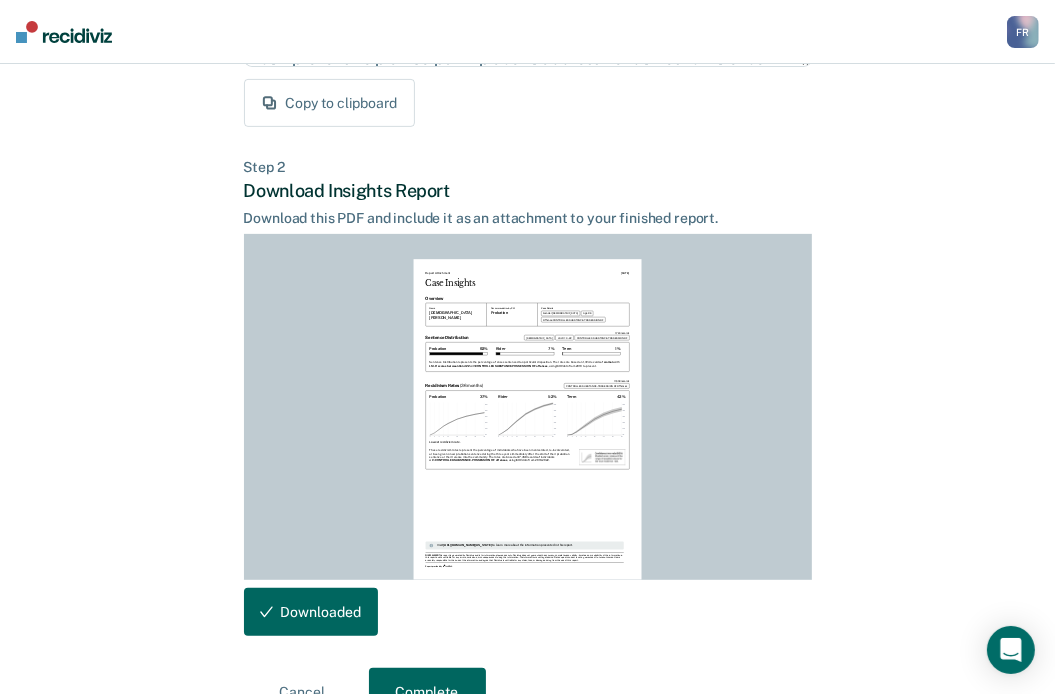 scroll, scrollTop: 0, scrollLeft: 0, axis: both 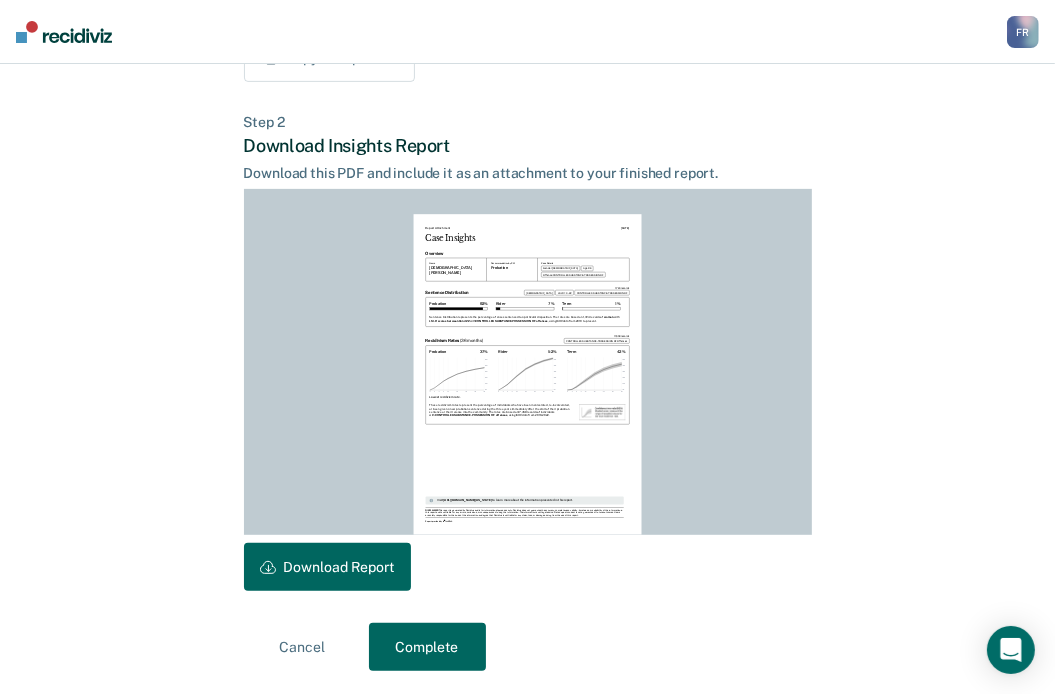 click on "Complete" at bounding box center [427, 647] 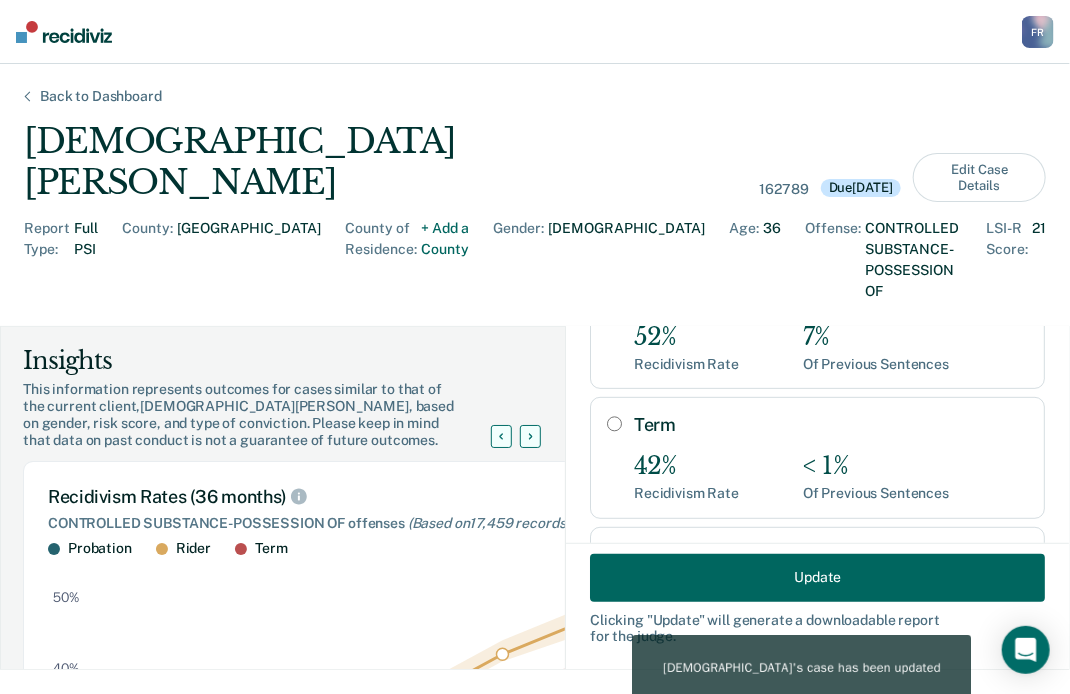 click on "Back to Dashboard" at bounding box center (101, 96) 